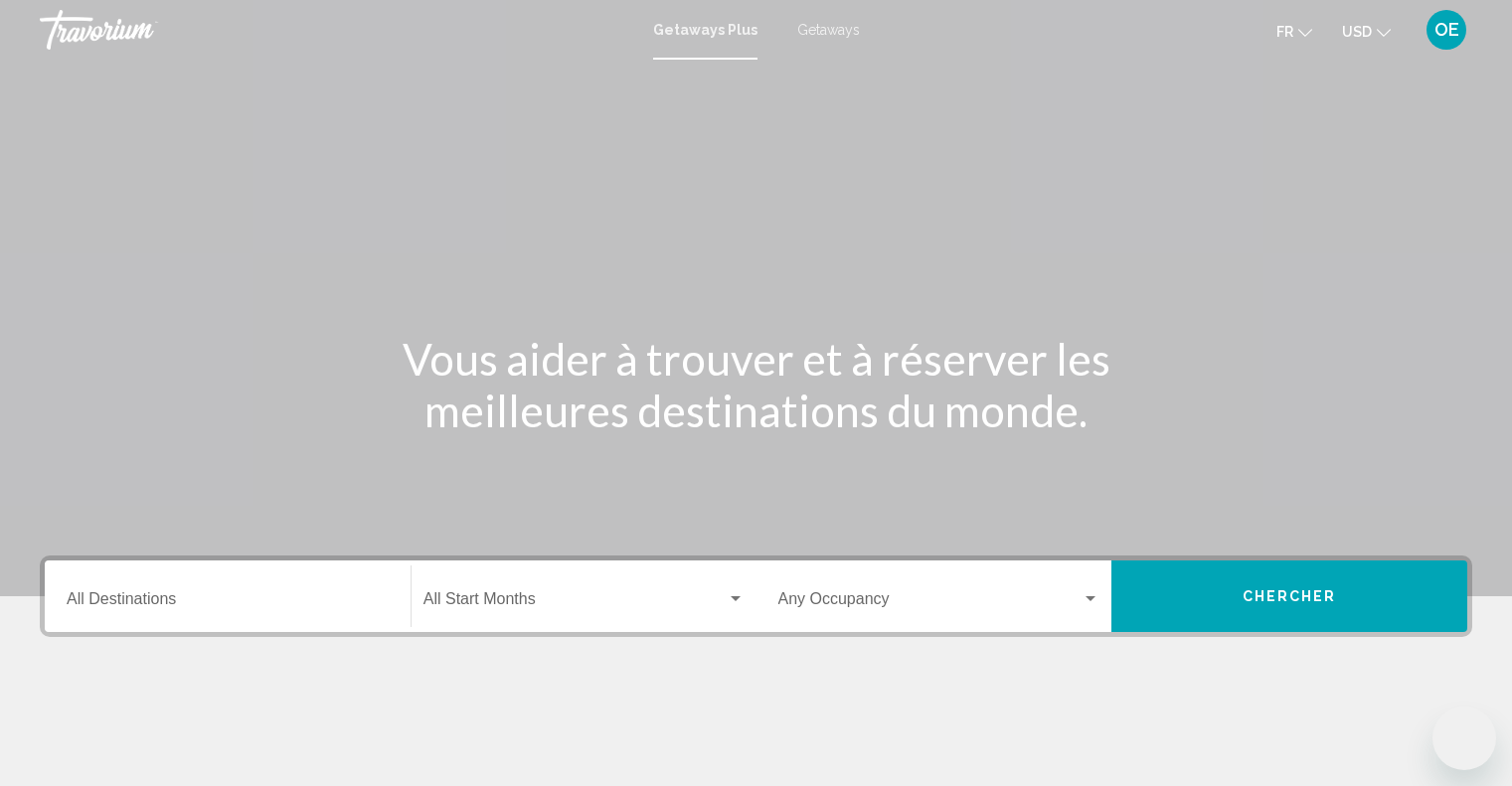 scroll, scrollTop: 0, scrollLeft: 0, axis: both 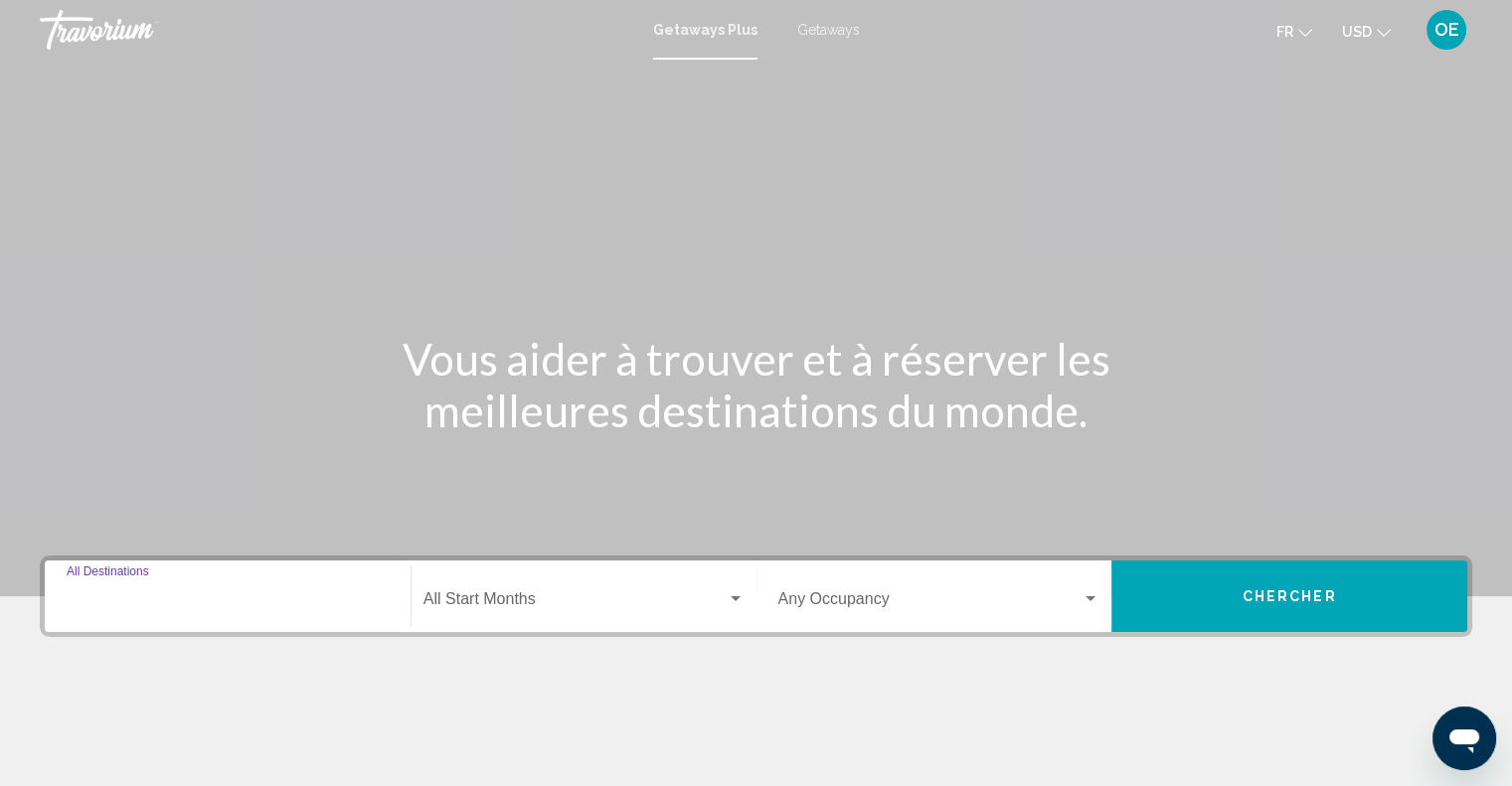 click on "Destination All Destinations" at bounding box center [228, 603] 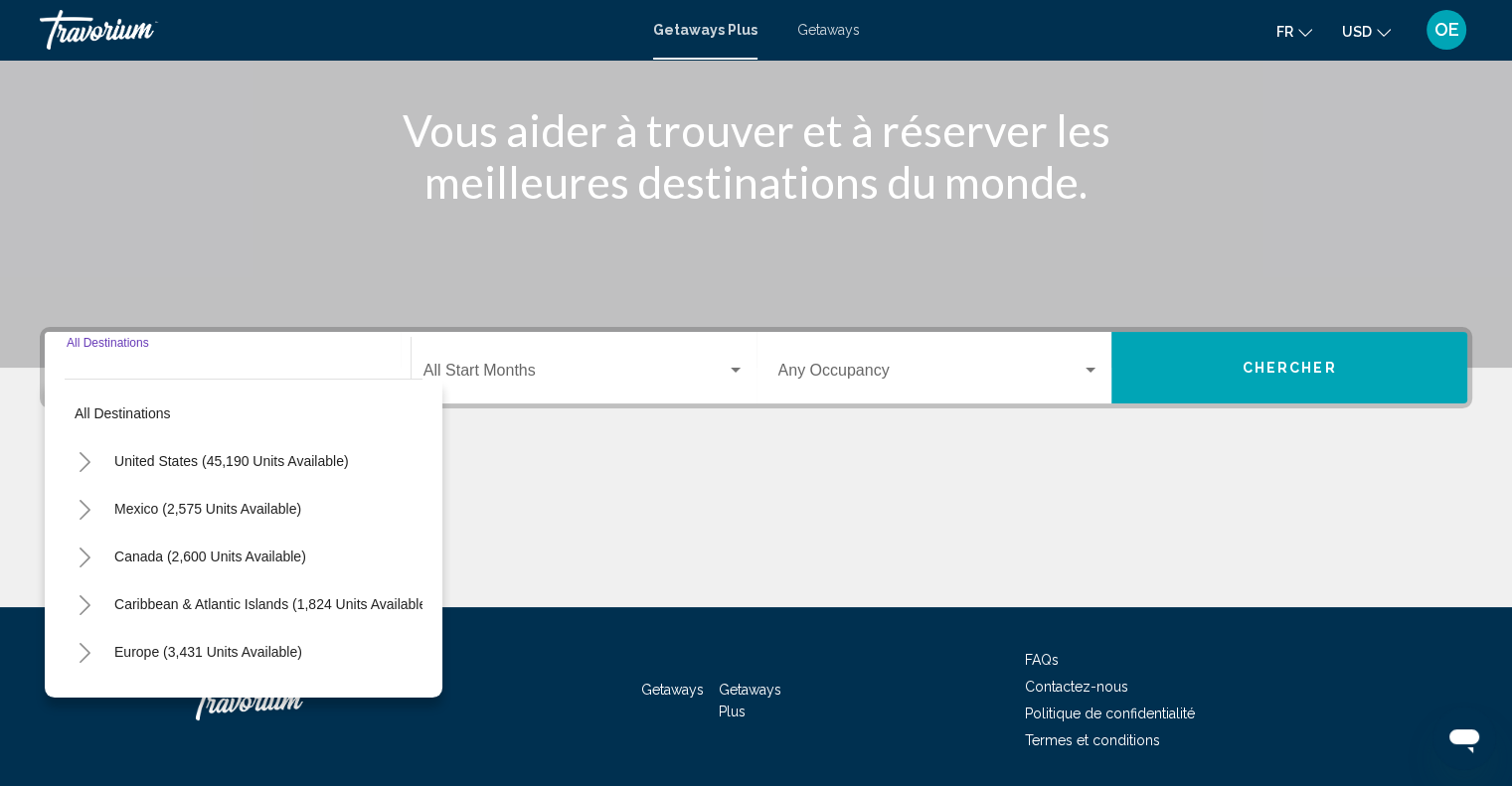 scroll, scrollTop: 292, scrollLeft: 0, axis: vertical 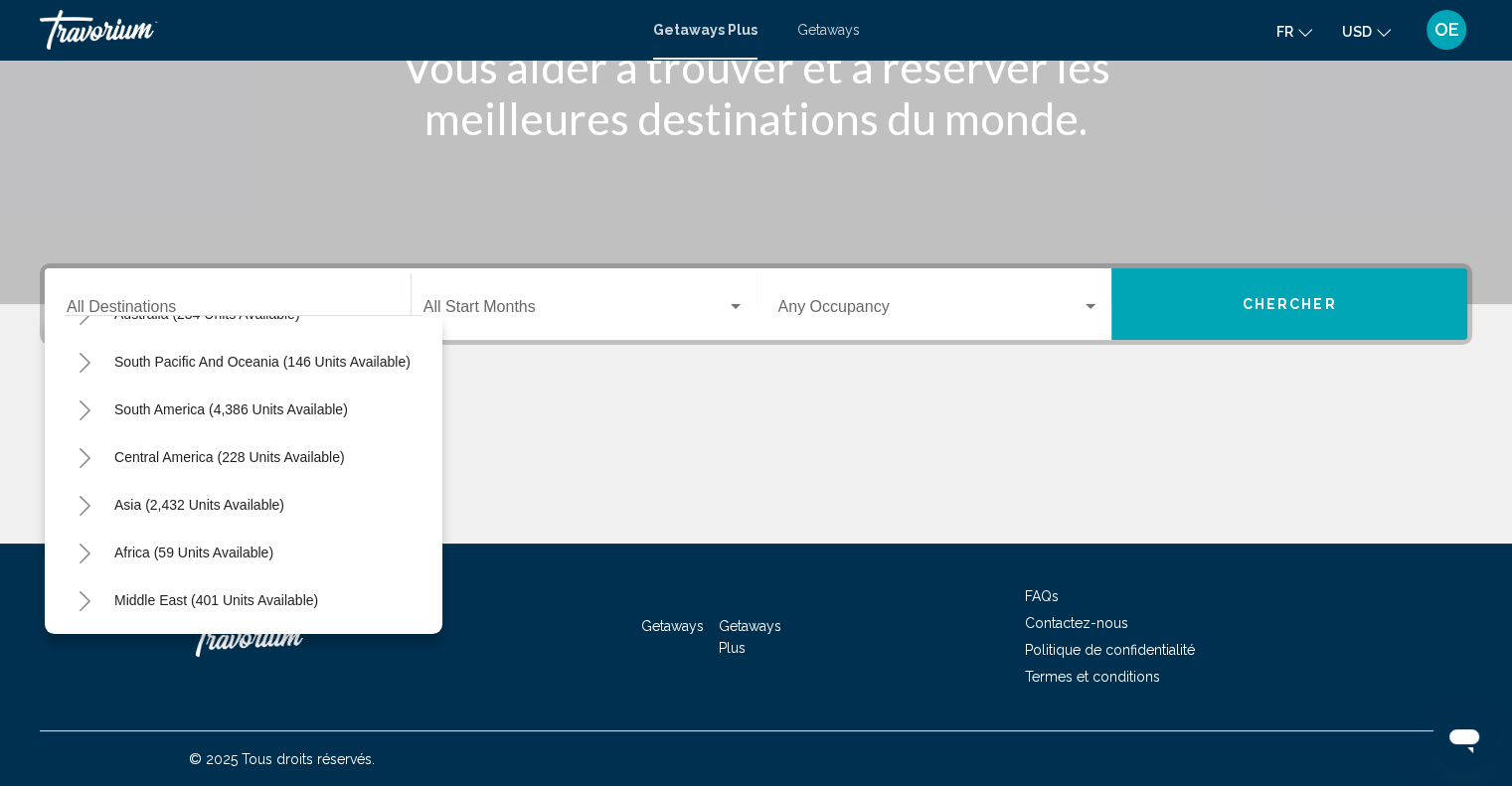 click on "Start Month All Start Months" 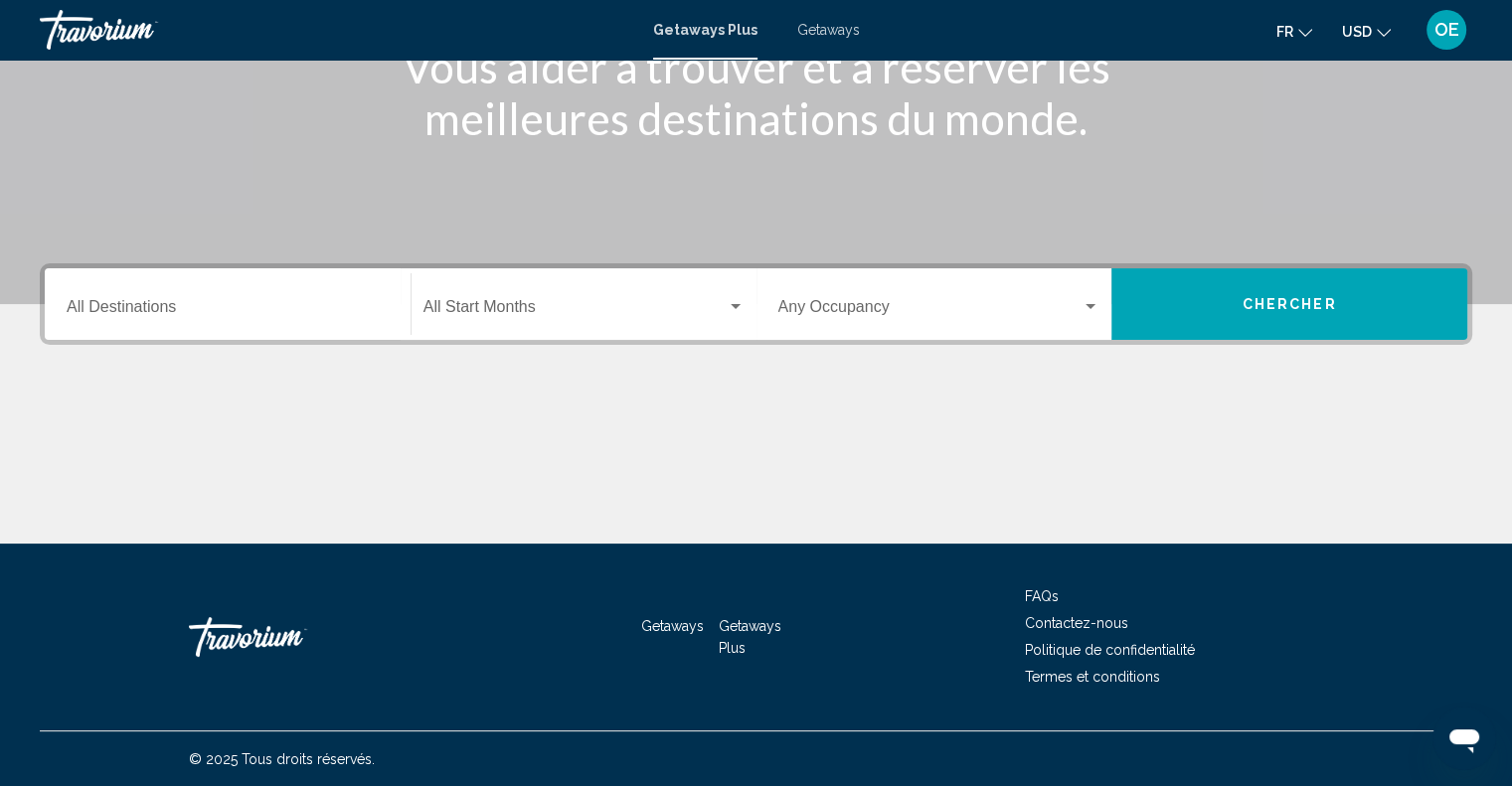 click on "Start Month All Start Months" 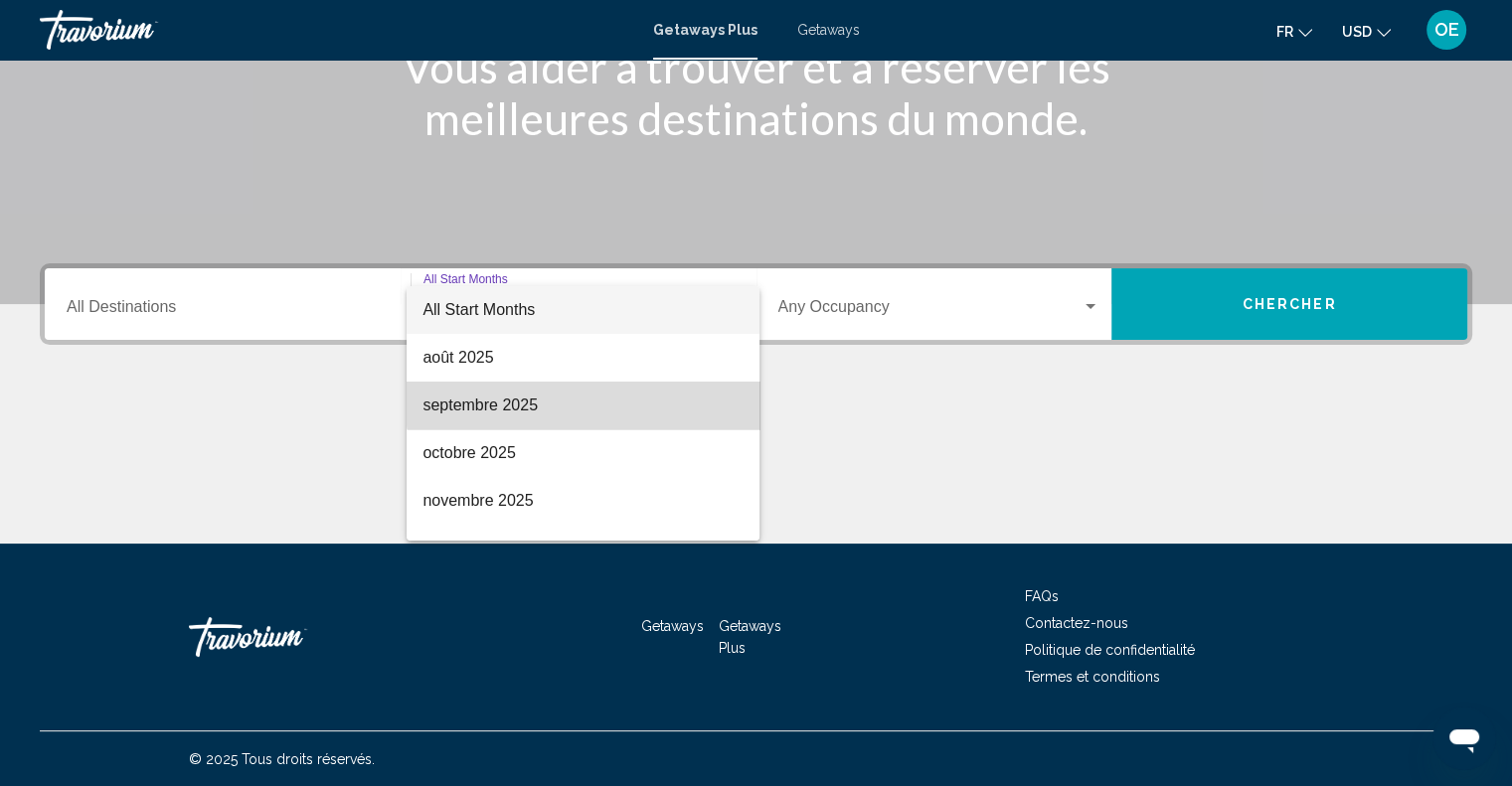 click on "septembre 2025" at bounding box center (583, 405) 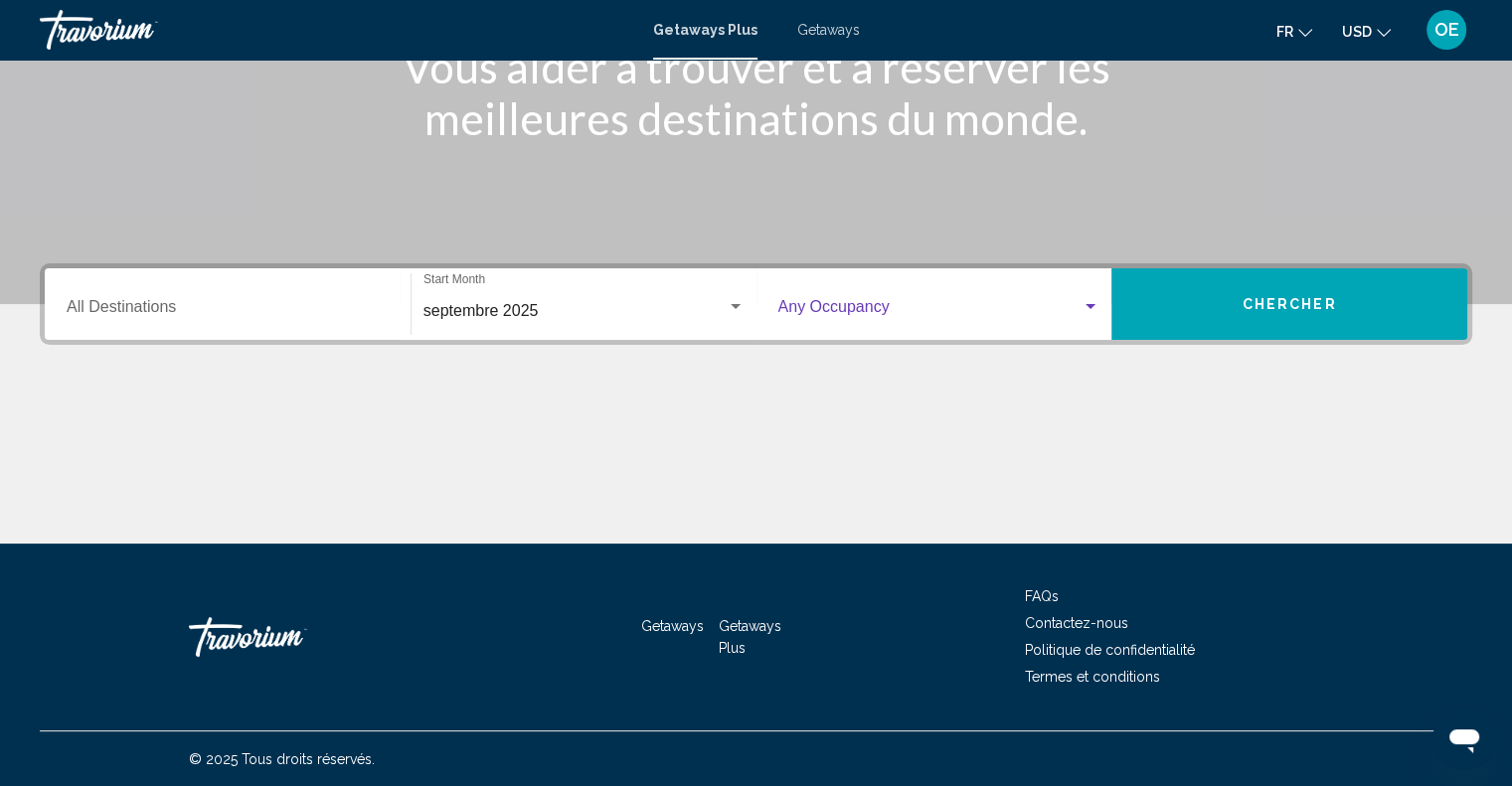 click at bounding box center (930, 311) 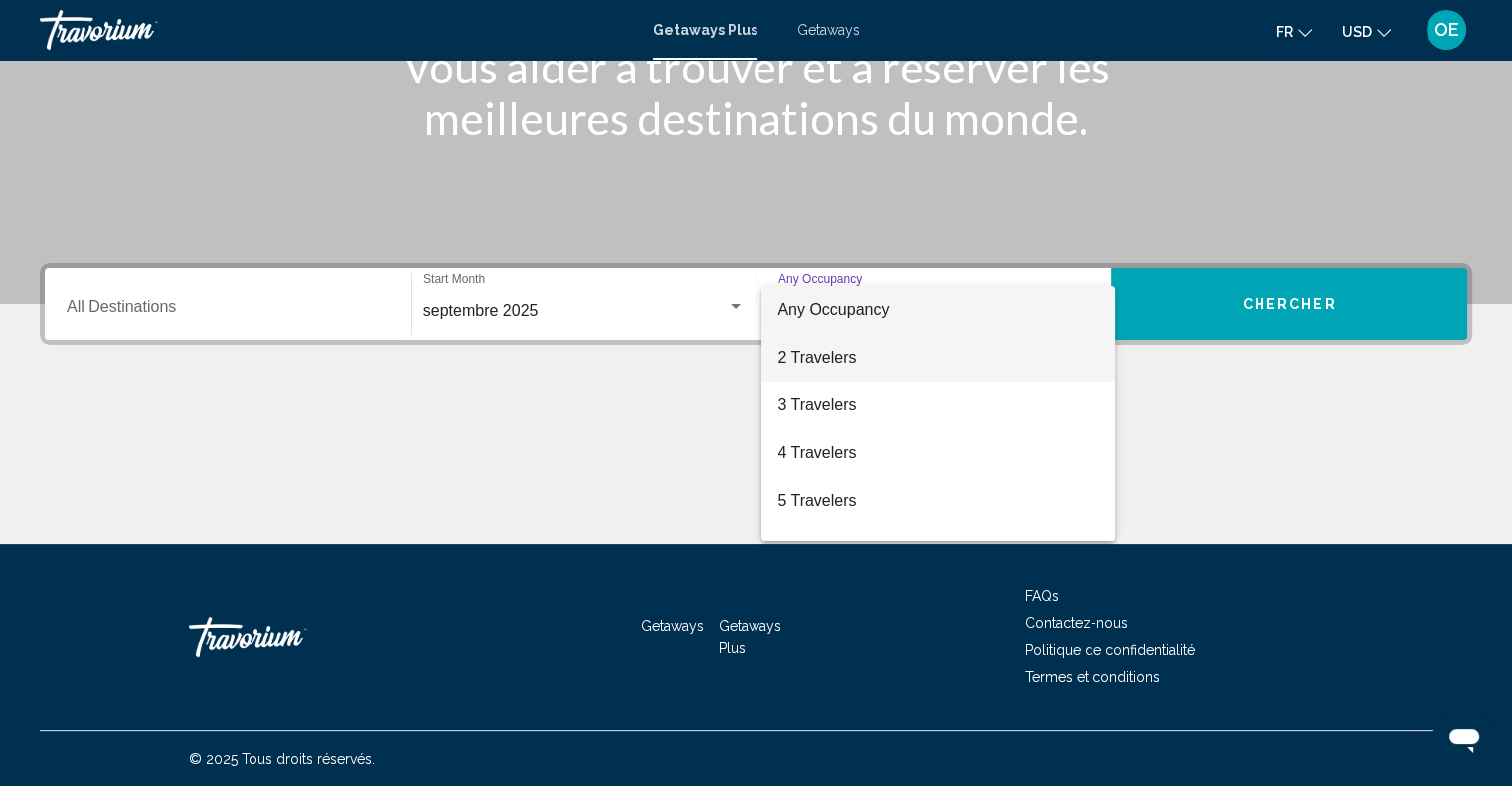click on "2 Travelers" at bounding box center [938, 358] 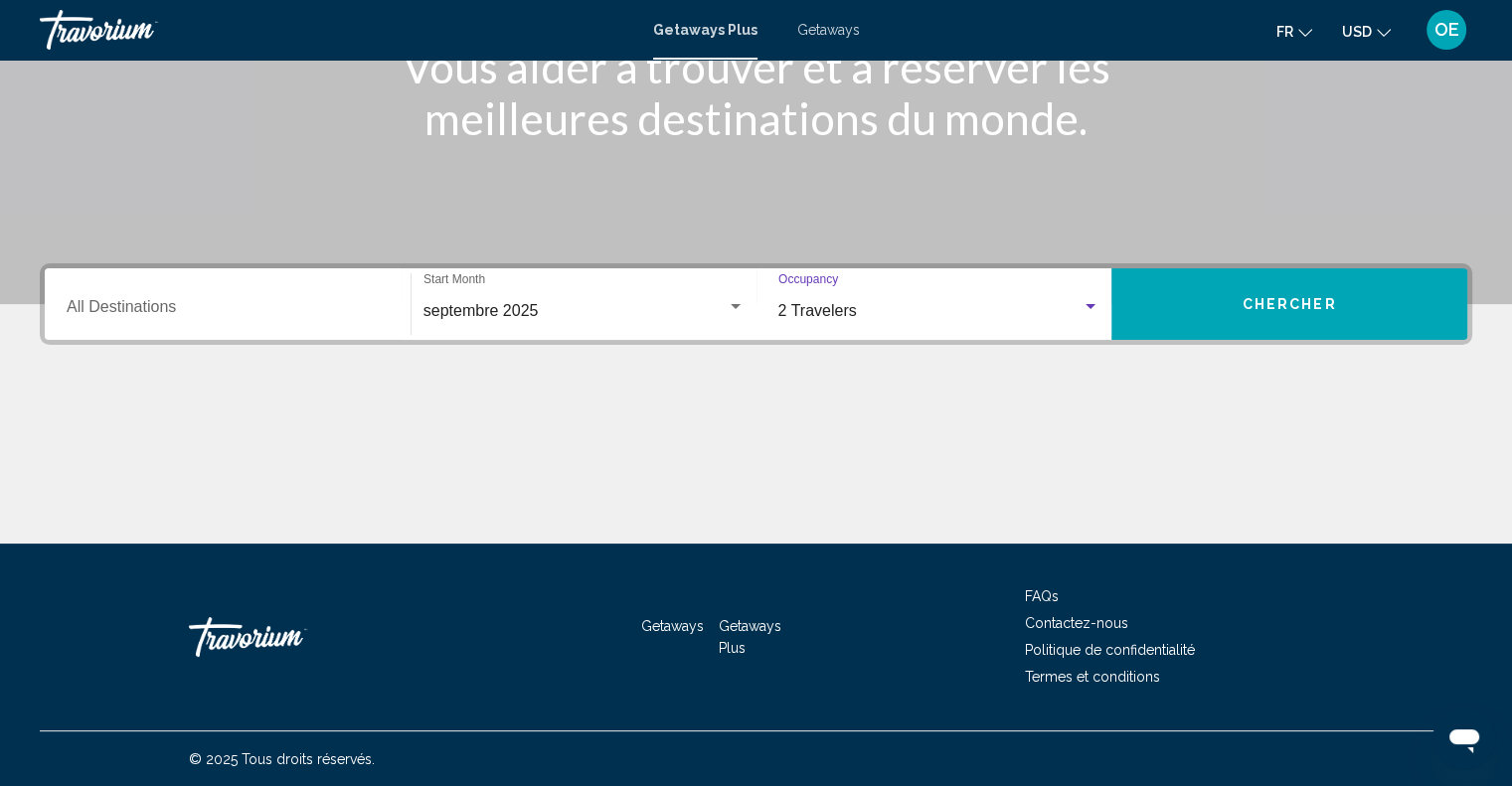 click on "2 Travelers" at bounding box center (930, 311) 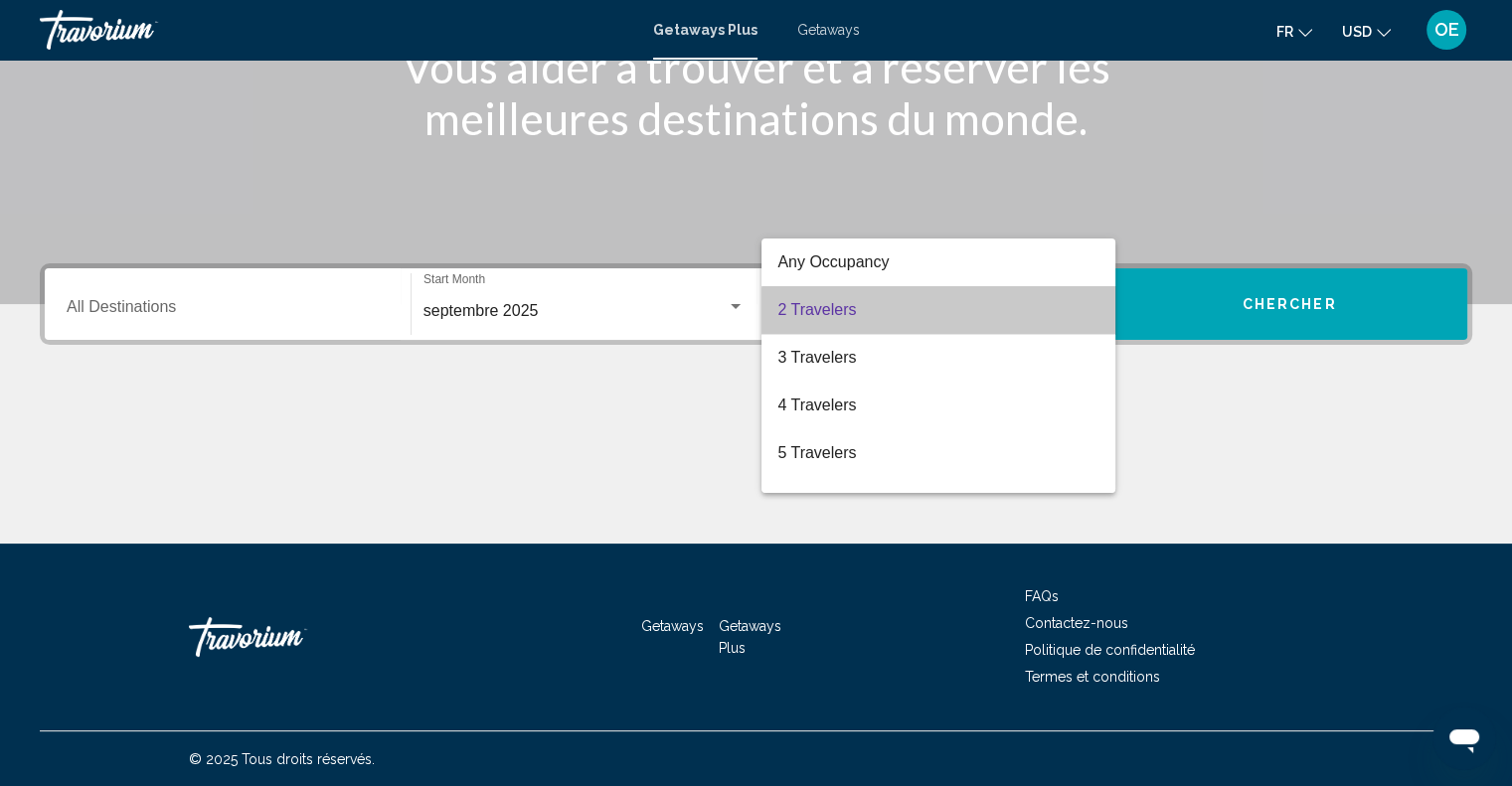 click on "2 Travelers" at bounding box center (938, 310) 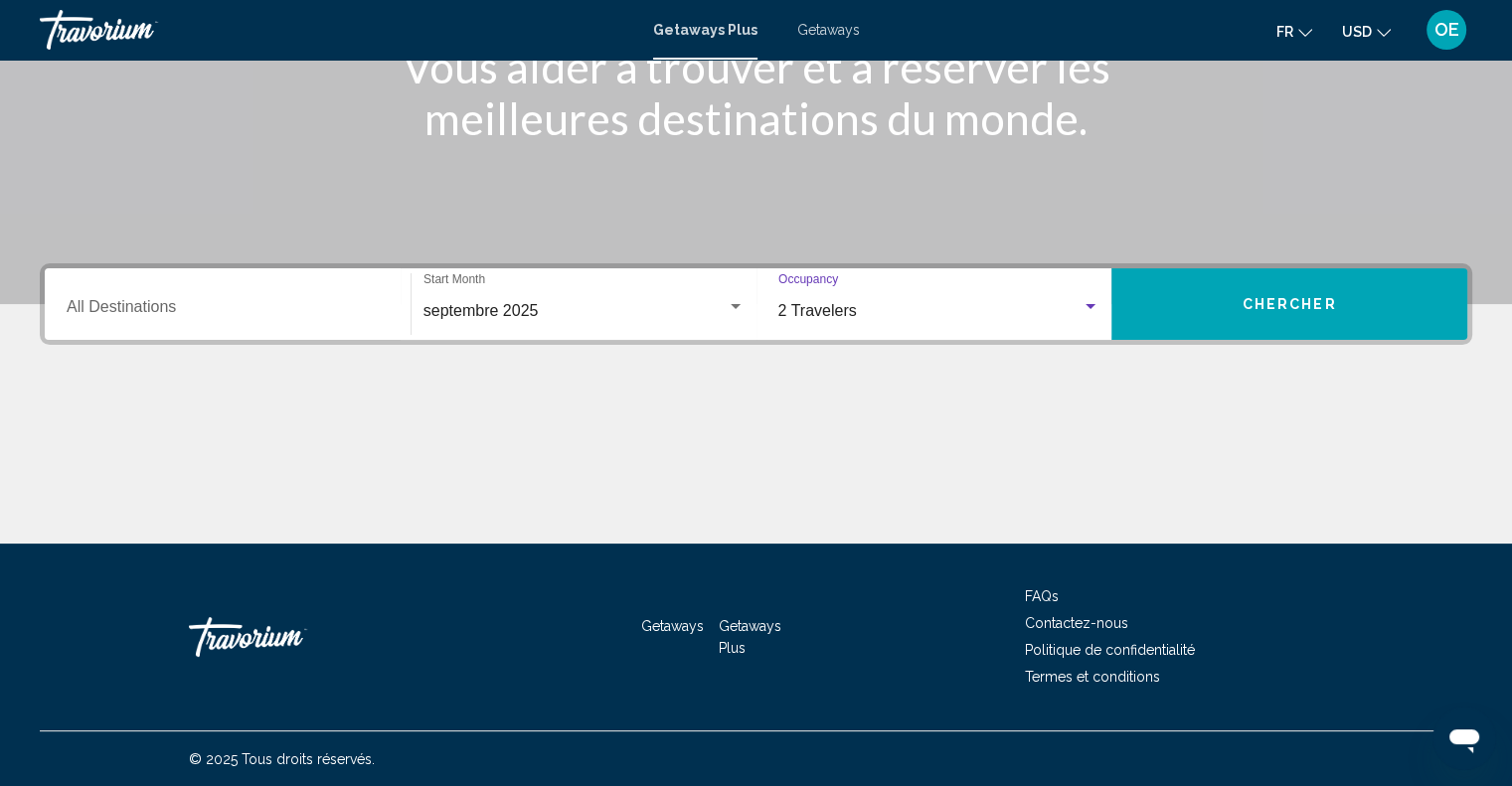 click on "Chercher" at bounding box center (1289, 304) 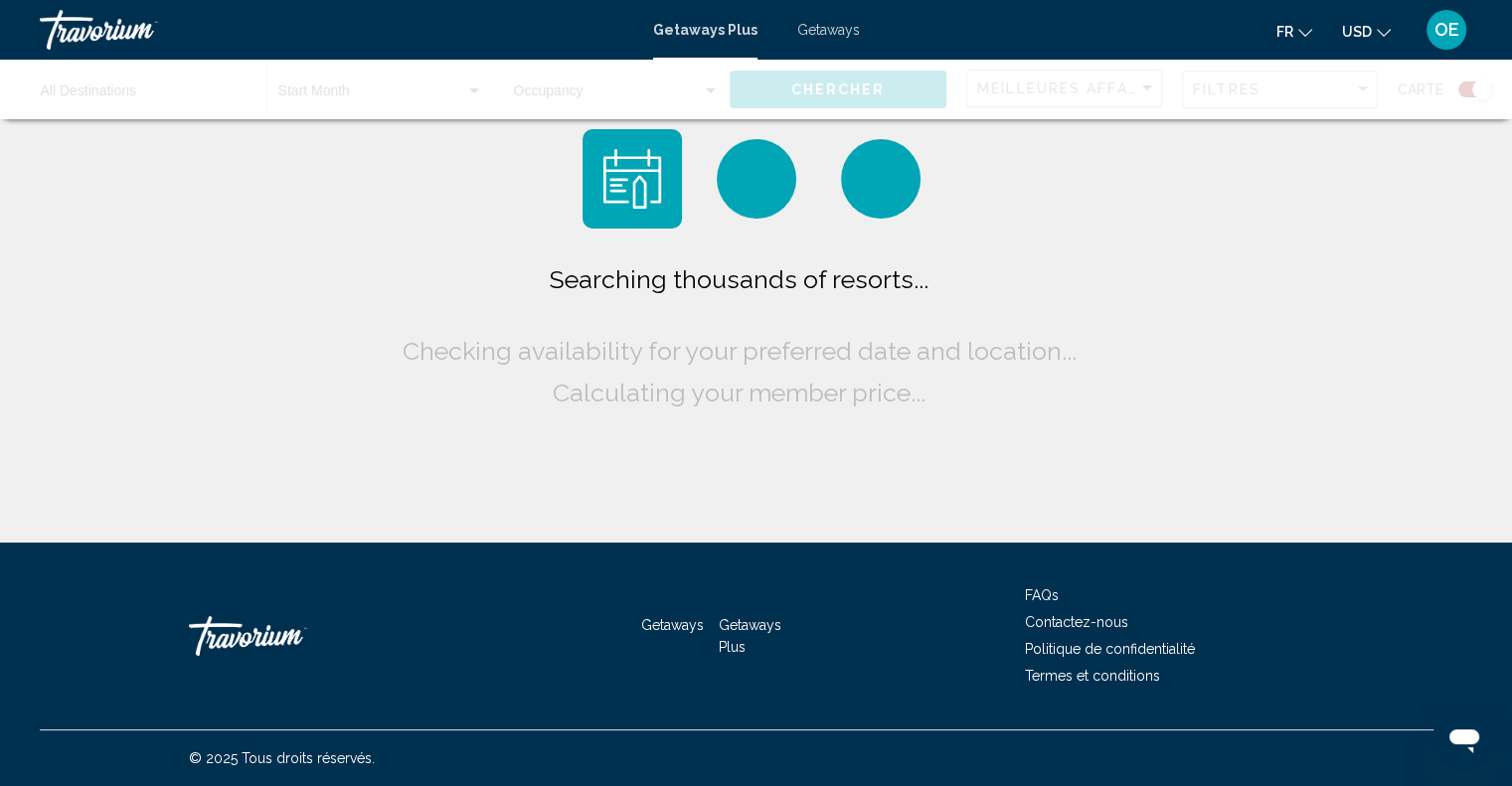 scroll, scrollTop: 0, scrollLeft: 0, axis: both 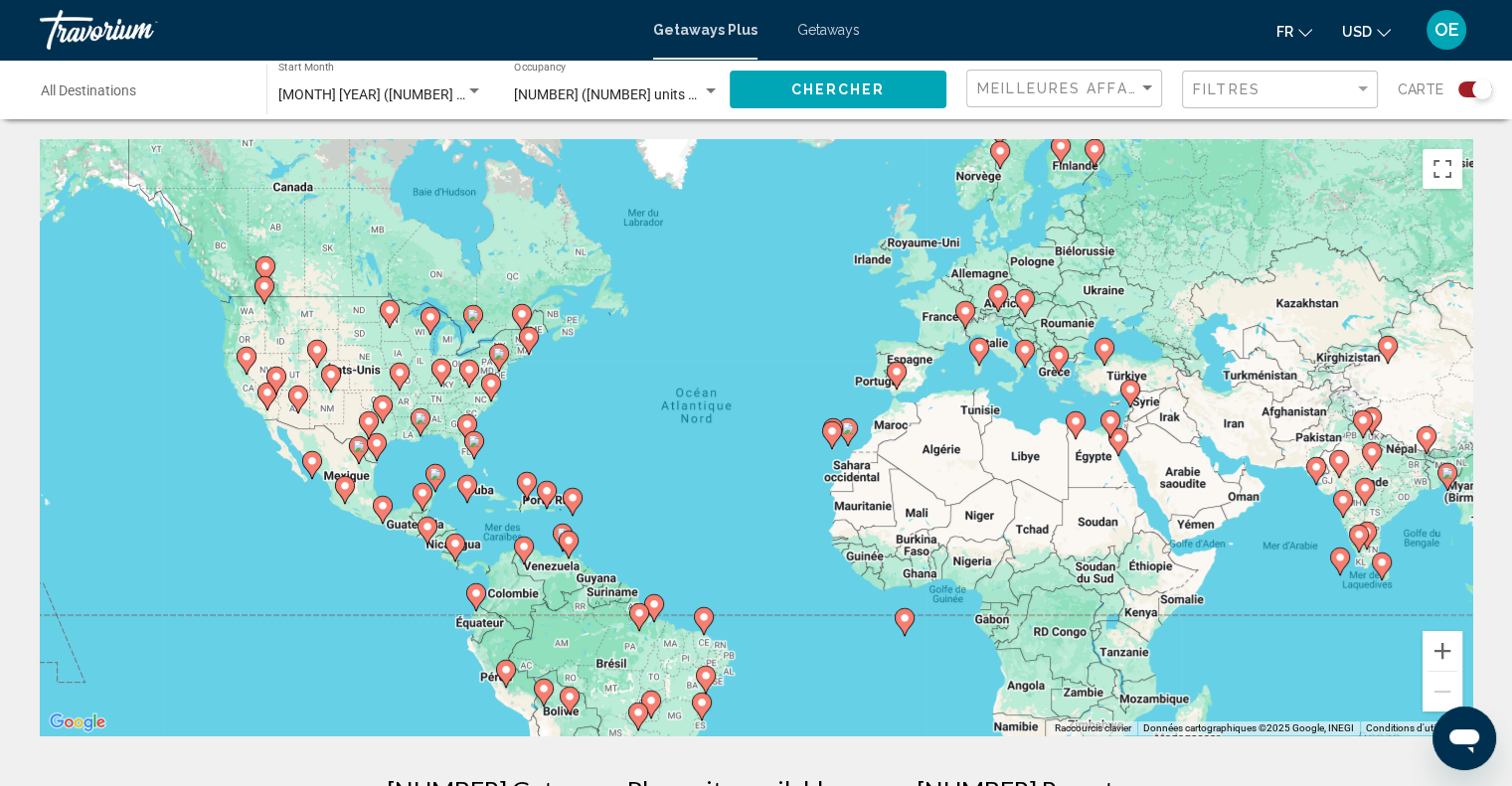 click on "Pour activer le glissement avec le clavier, appuyez sur Alt+Entrée. Une fois ce mode activé, utilisez les touches fléchées pour déplacer le repère. Pour valider le déplacement, appuyez sur Entrée. Pour annuler, appuyez sur Échap." at bounding box center [756, 437] 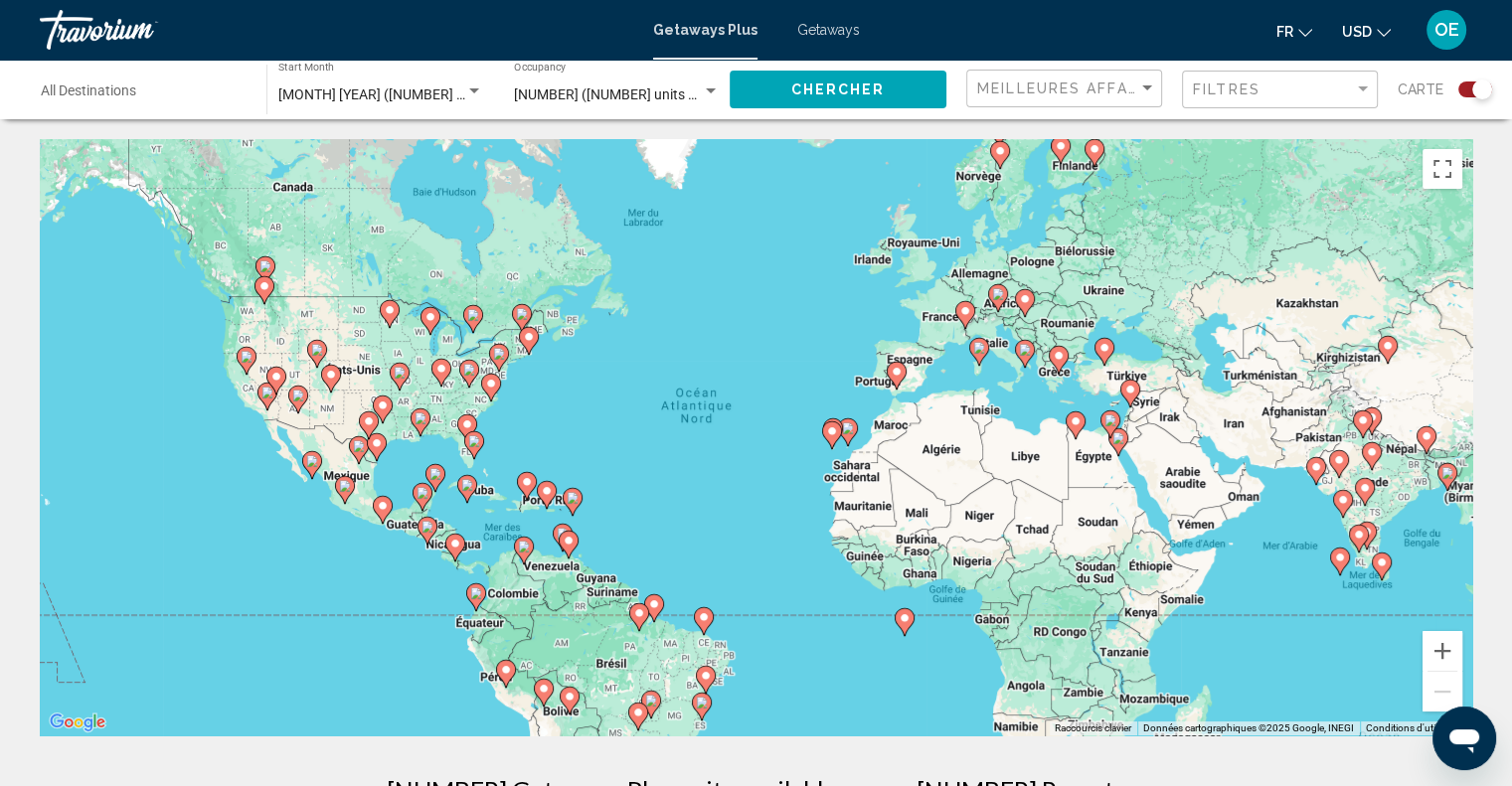 click on "Pour activer le glissement avec le clavier, appuyez sur Alt+Entrée. Une fois ce mode activé, utilisez les touches fléchées pour déplacer le repère. Pour valider le déplacement, appuyez sur Entrée. Pour annuler, appuyez sur Échap." at bounding box center [756, 437] 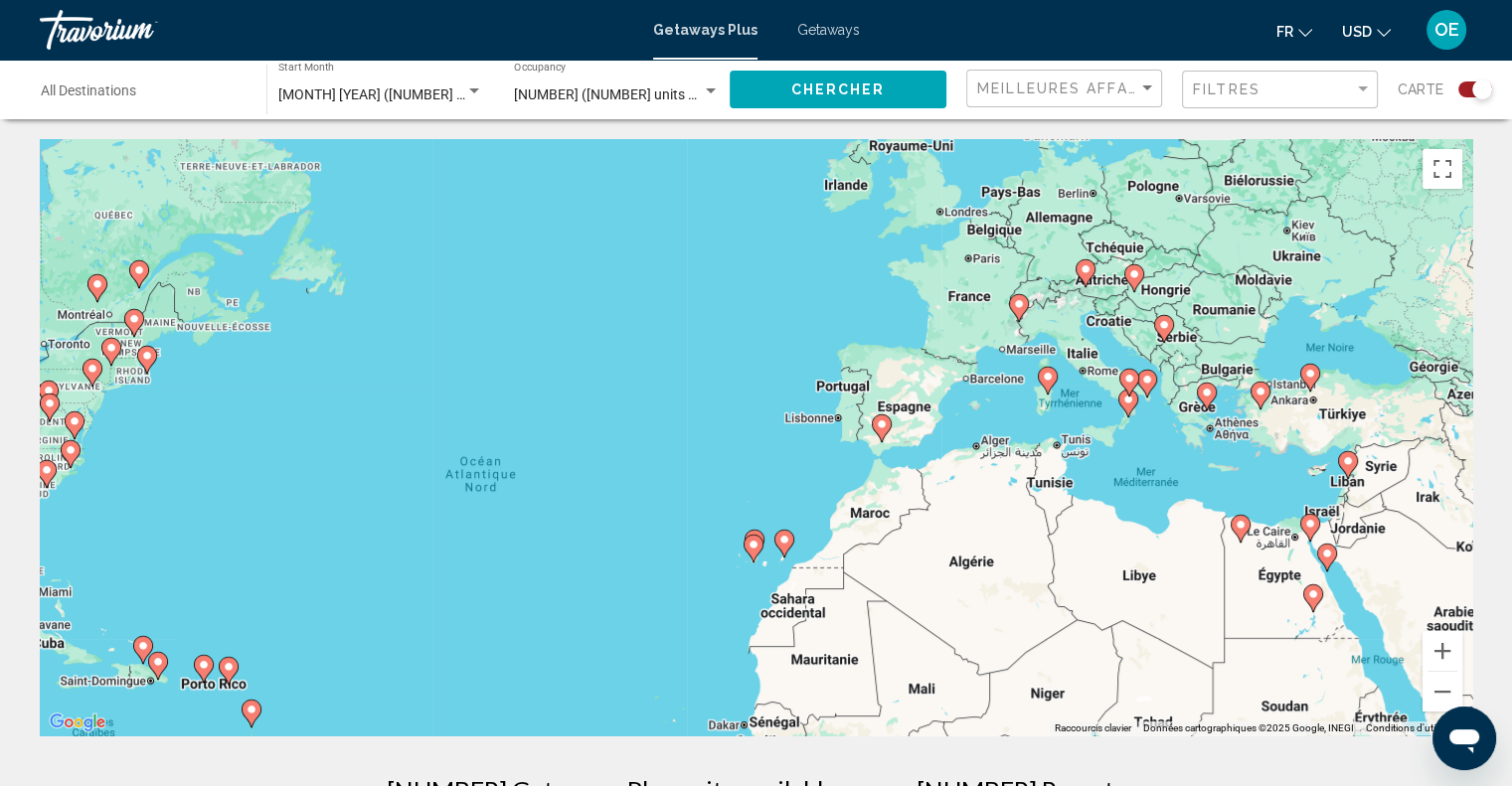click at bounding box center [882, 428] 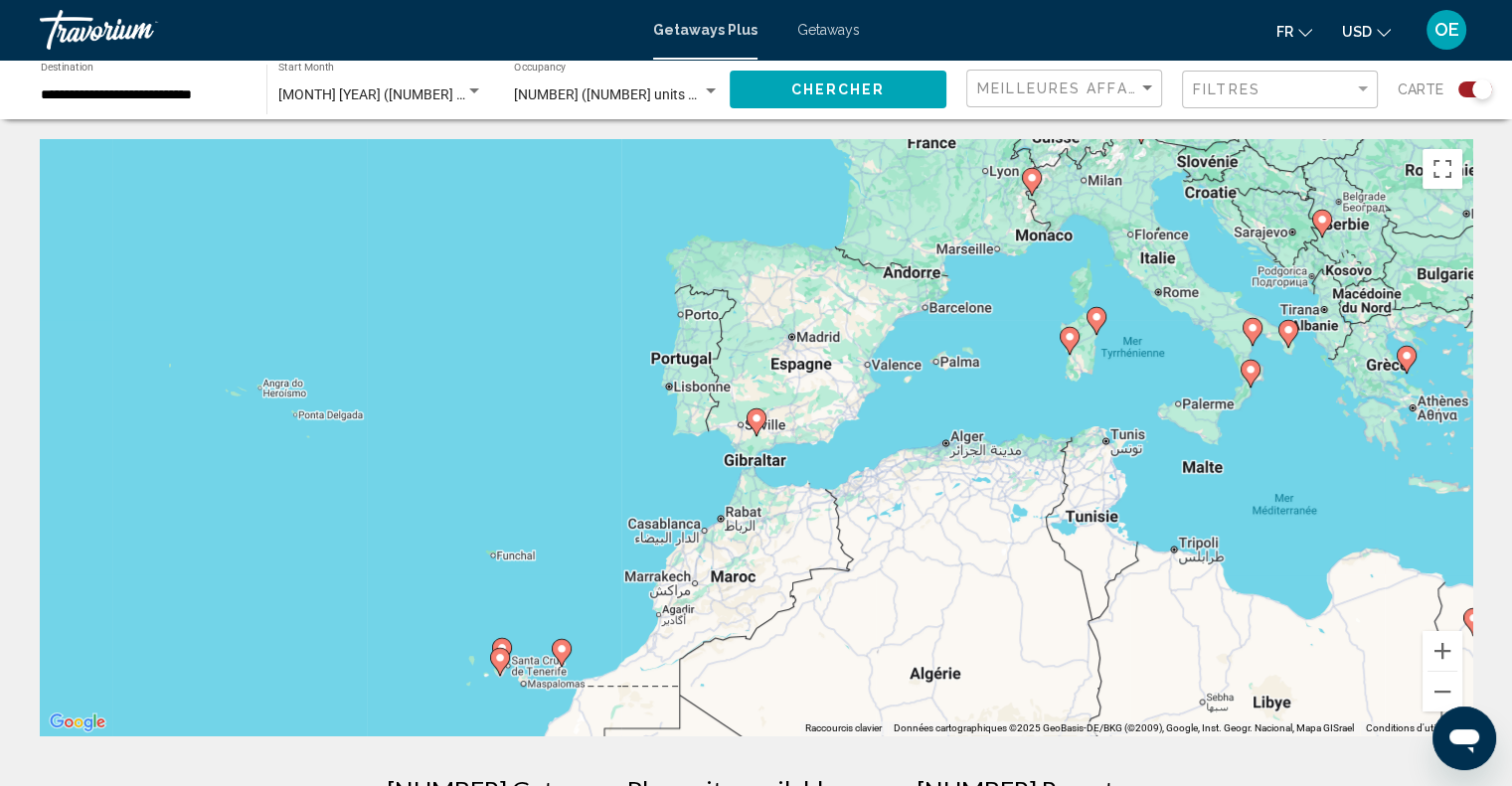 click 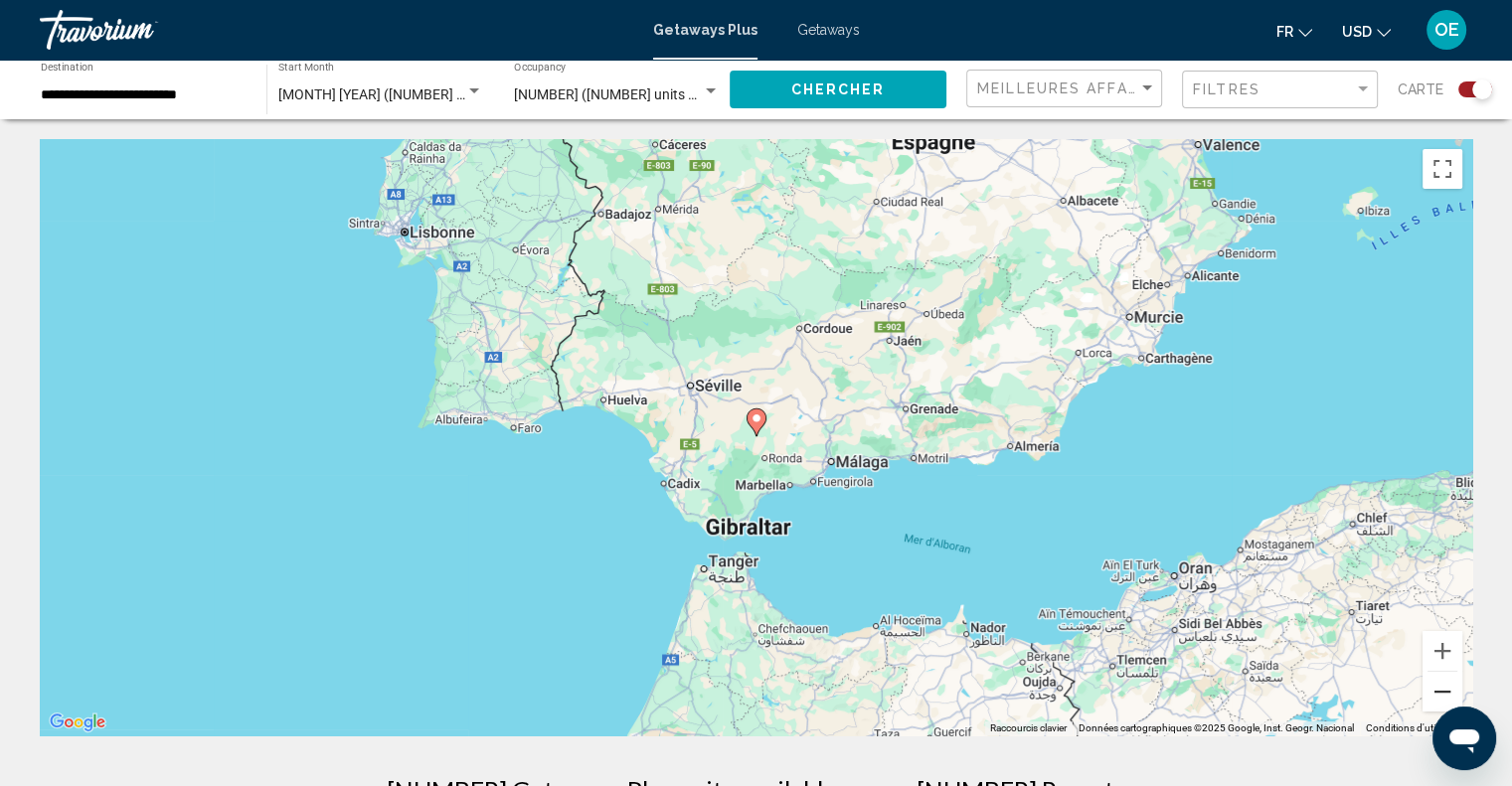 click at bounding box center [1442, 692] 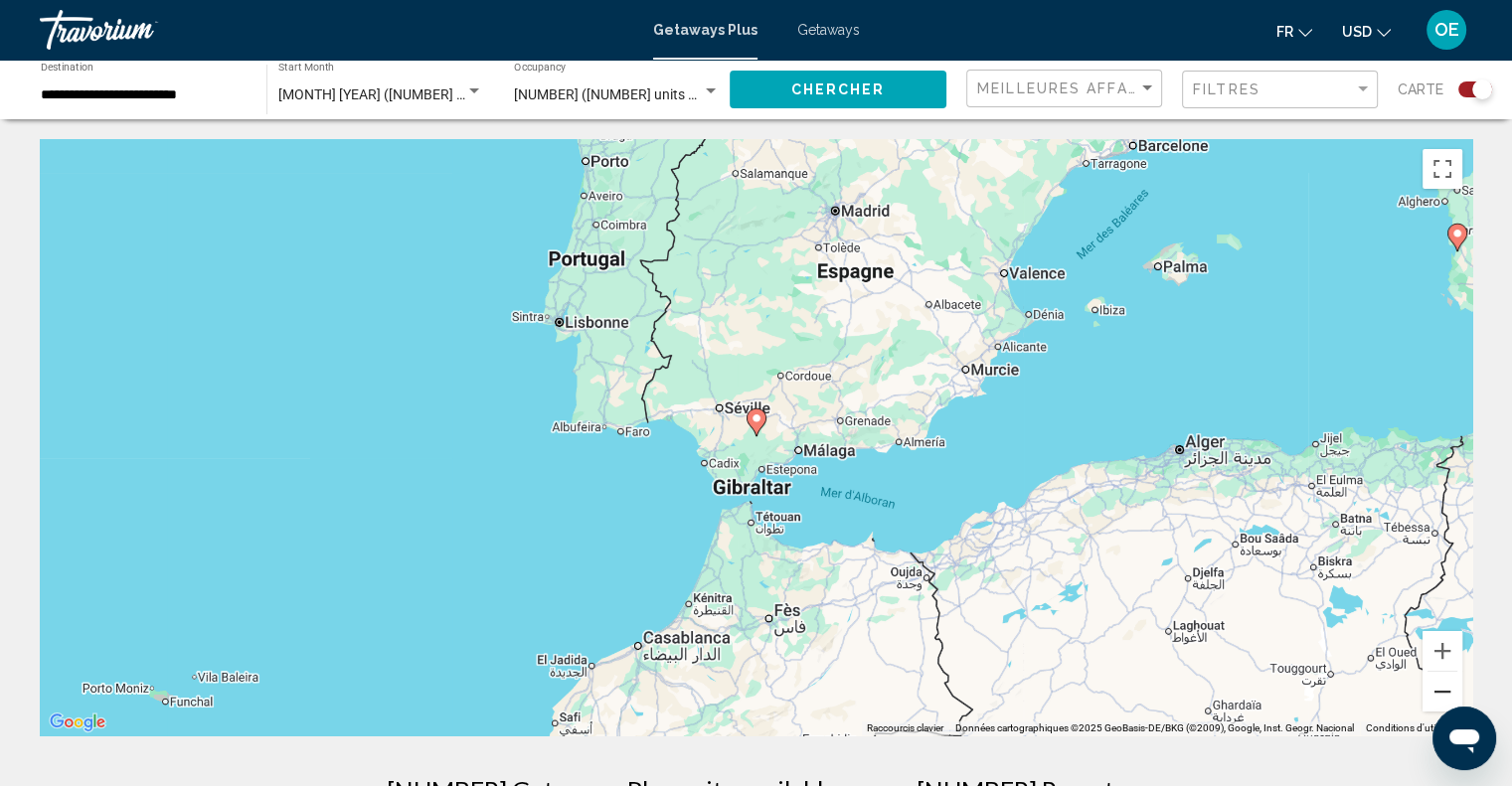click at bounding box center [1442, 692] 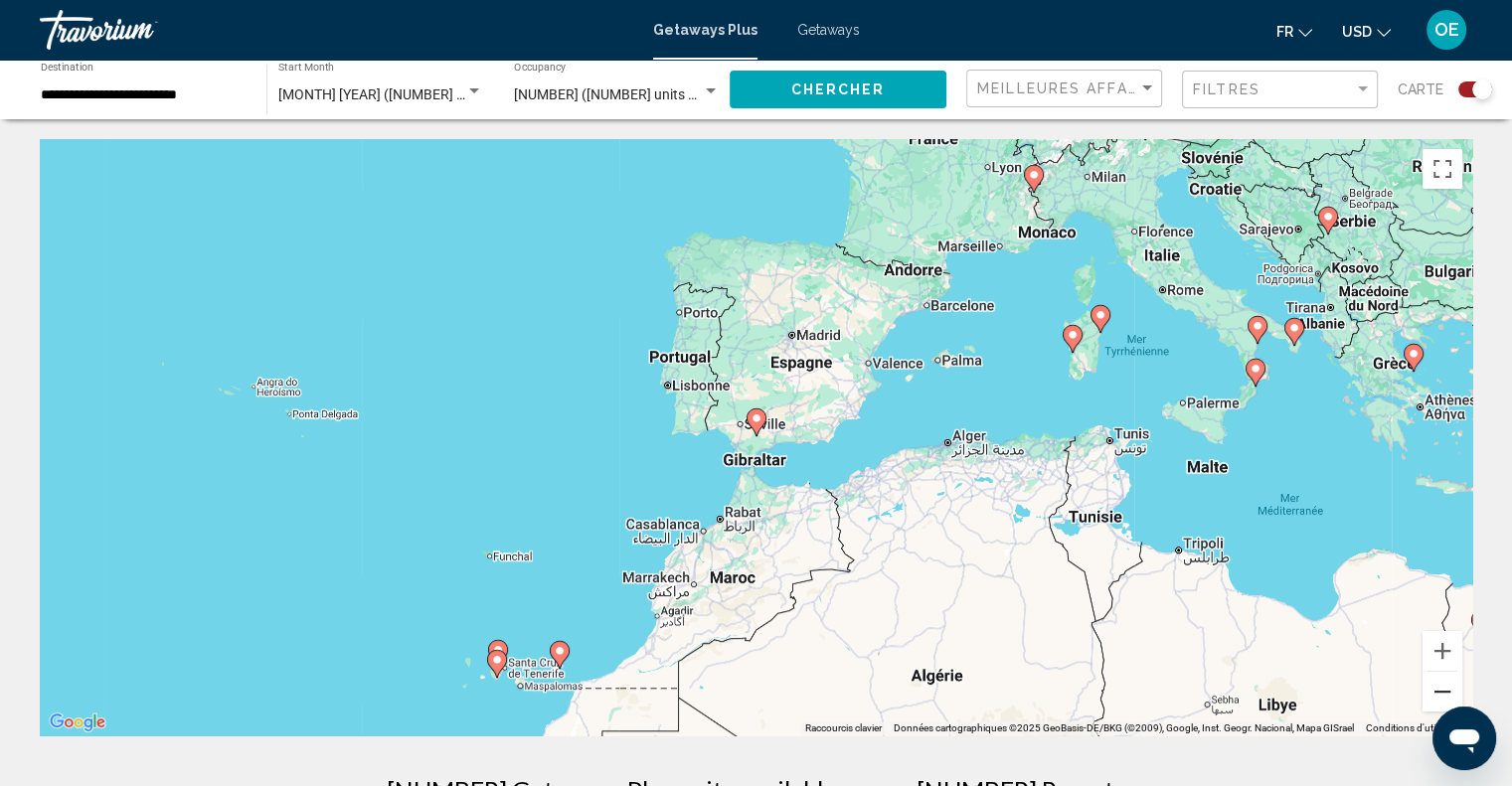 click at bounding box center (1442, 692) 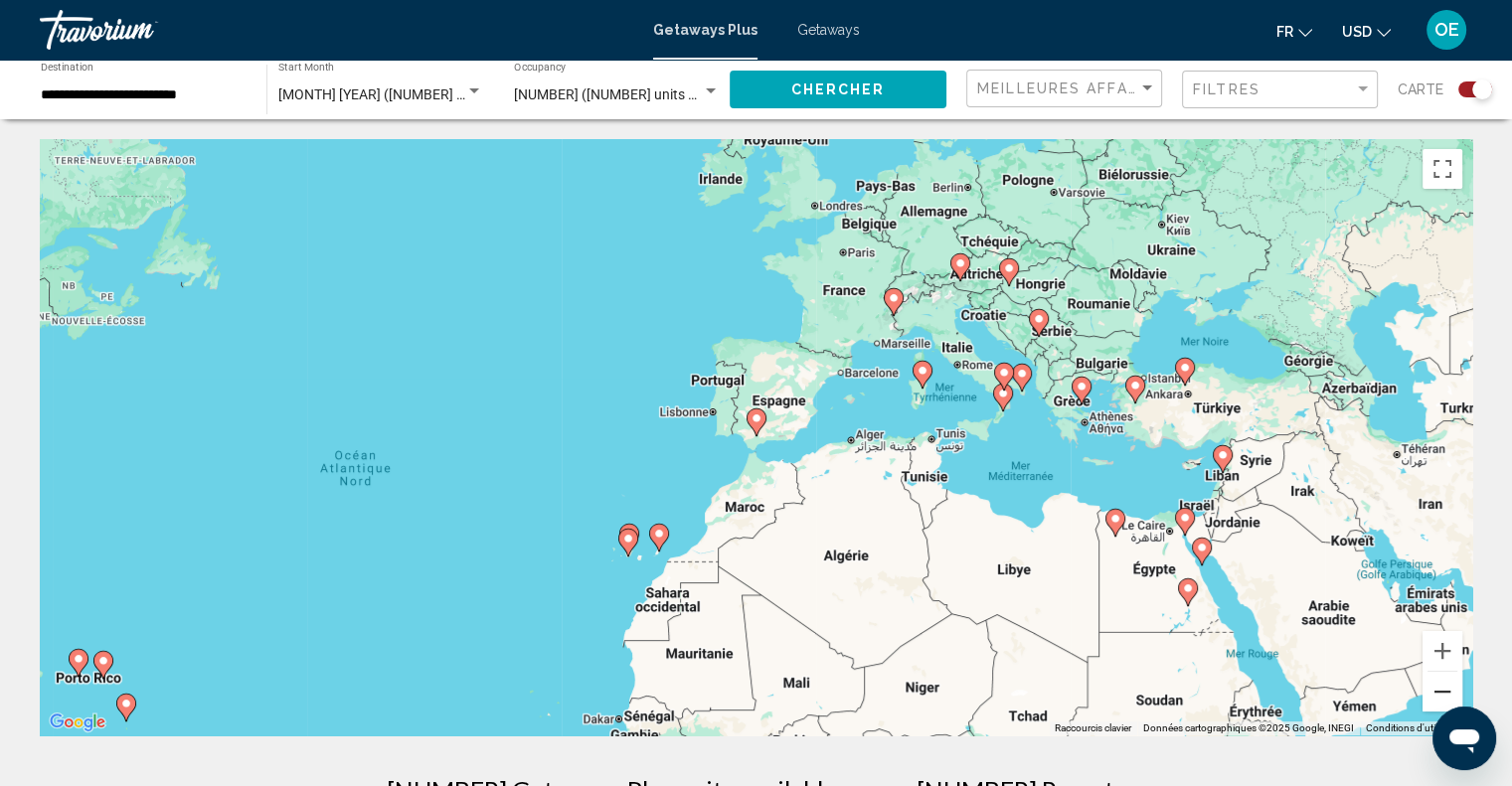click at bounding box center [1442, 692] 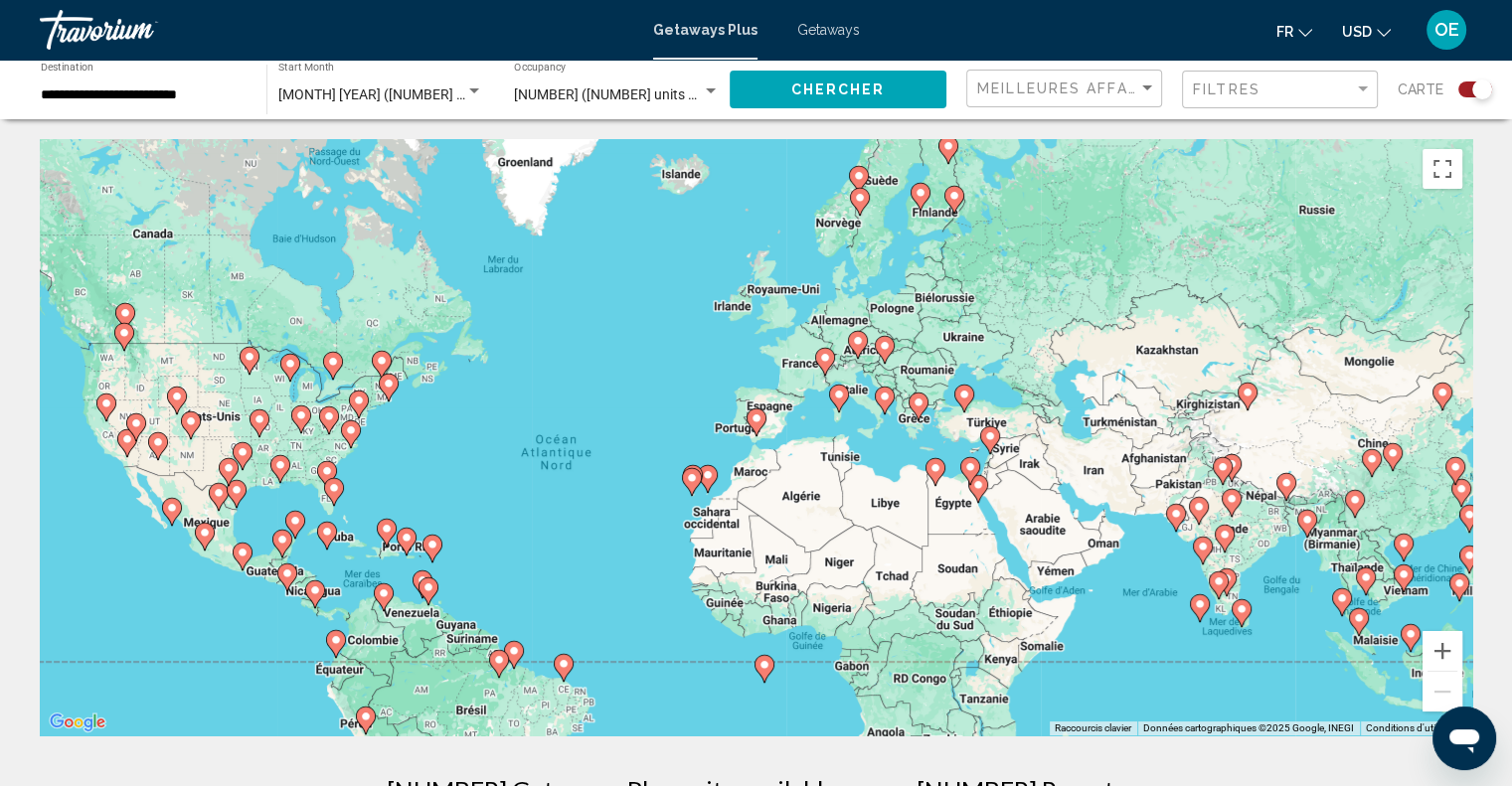 click 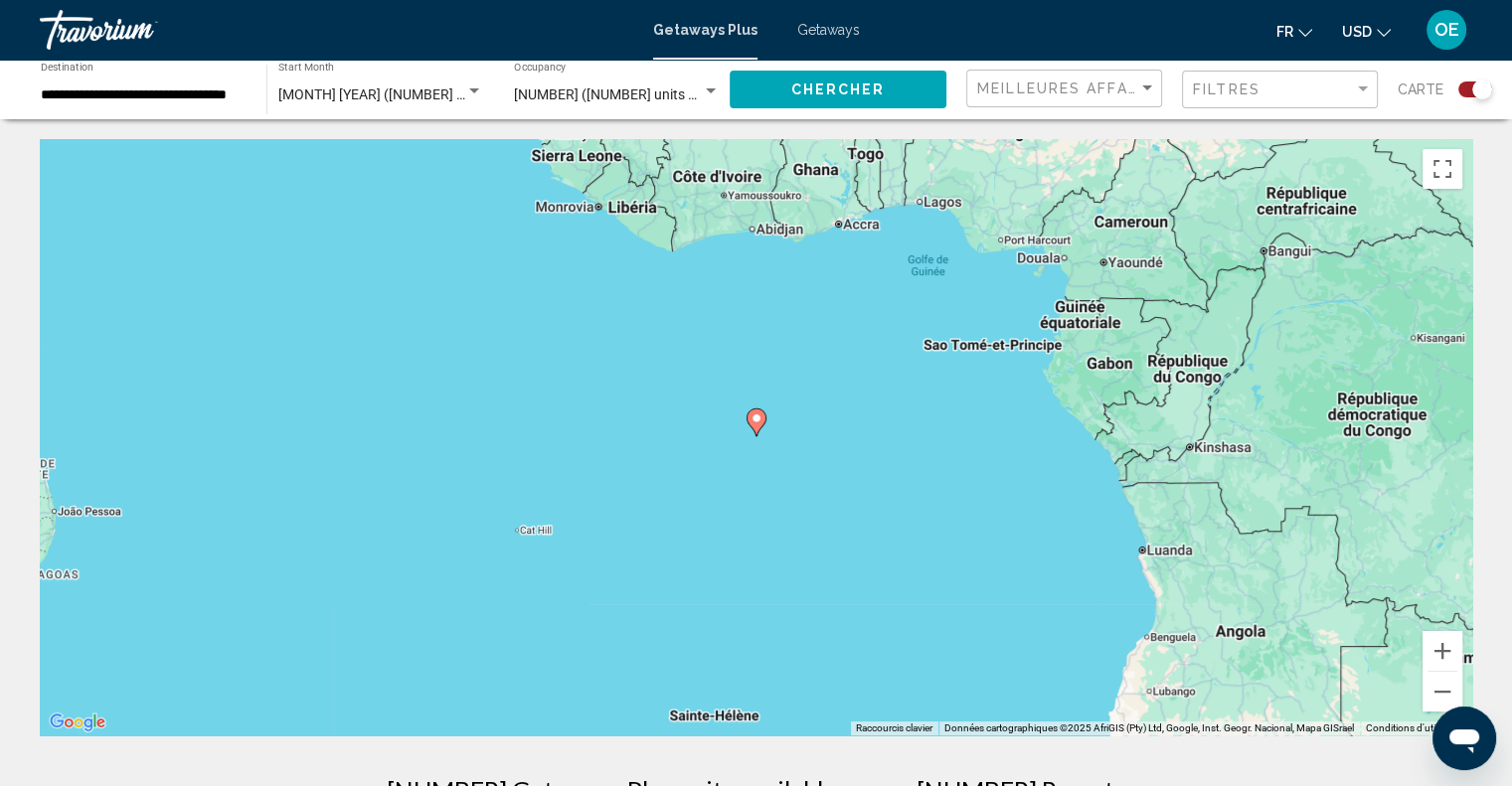 click 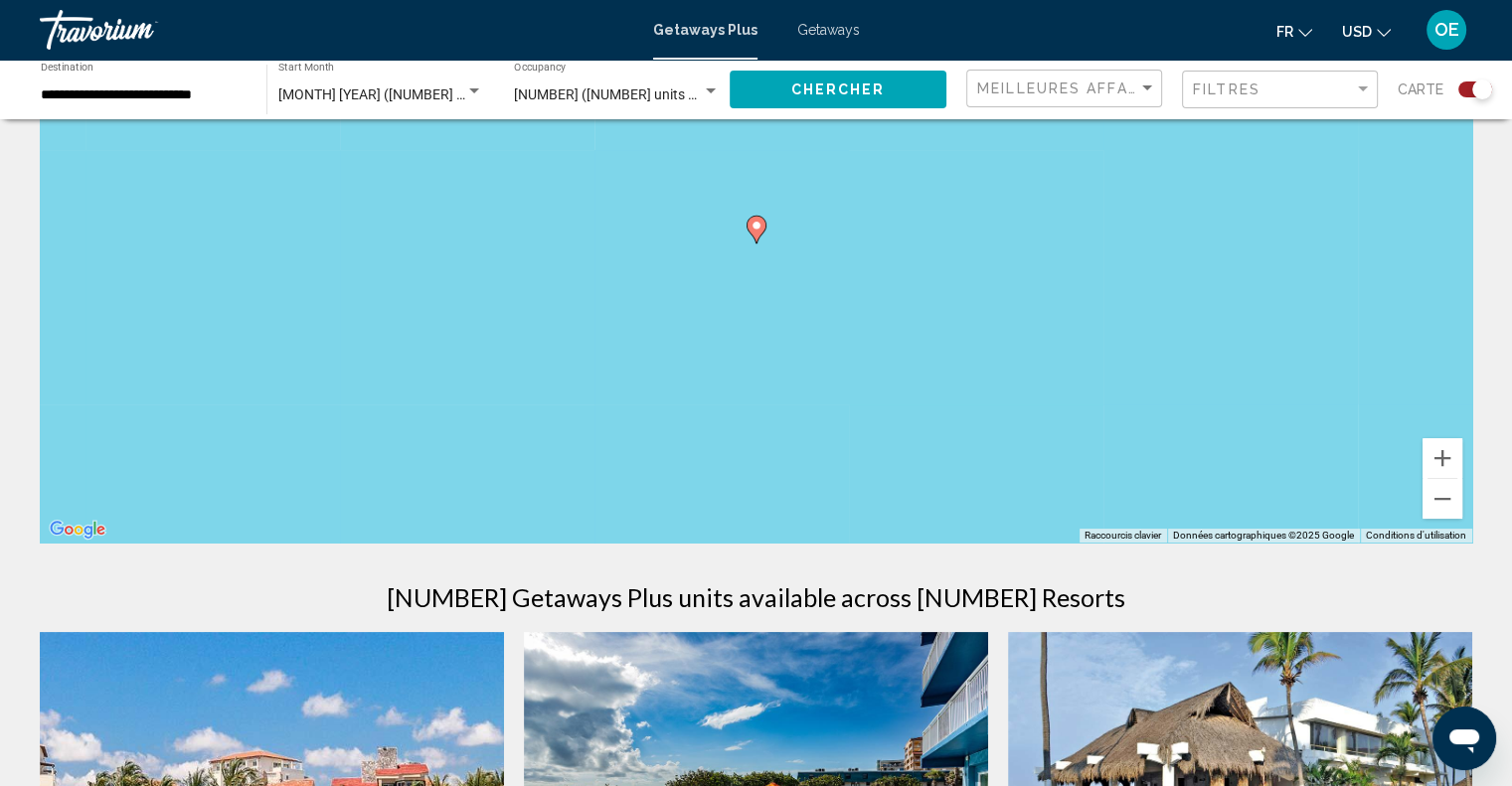 scroll, scrollTop: 8, scrollLeft: 0, axis: vertical 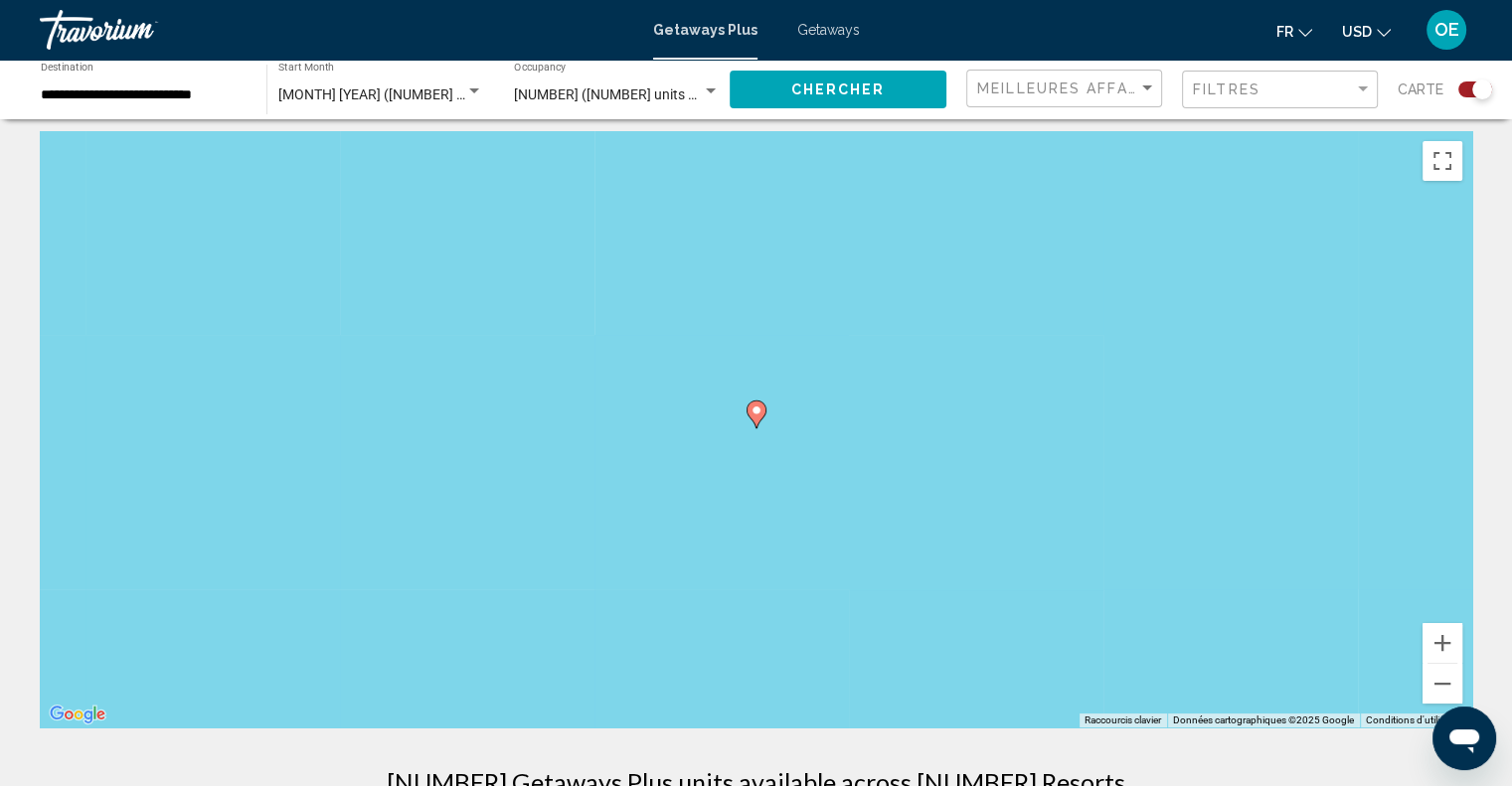 click 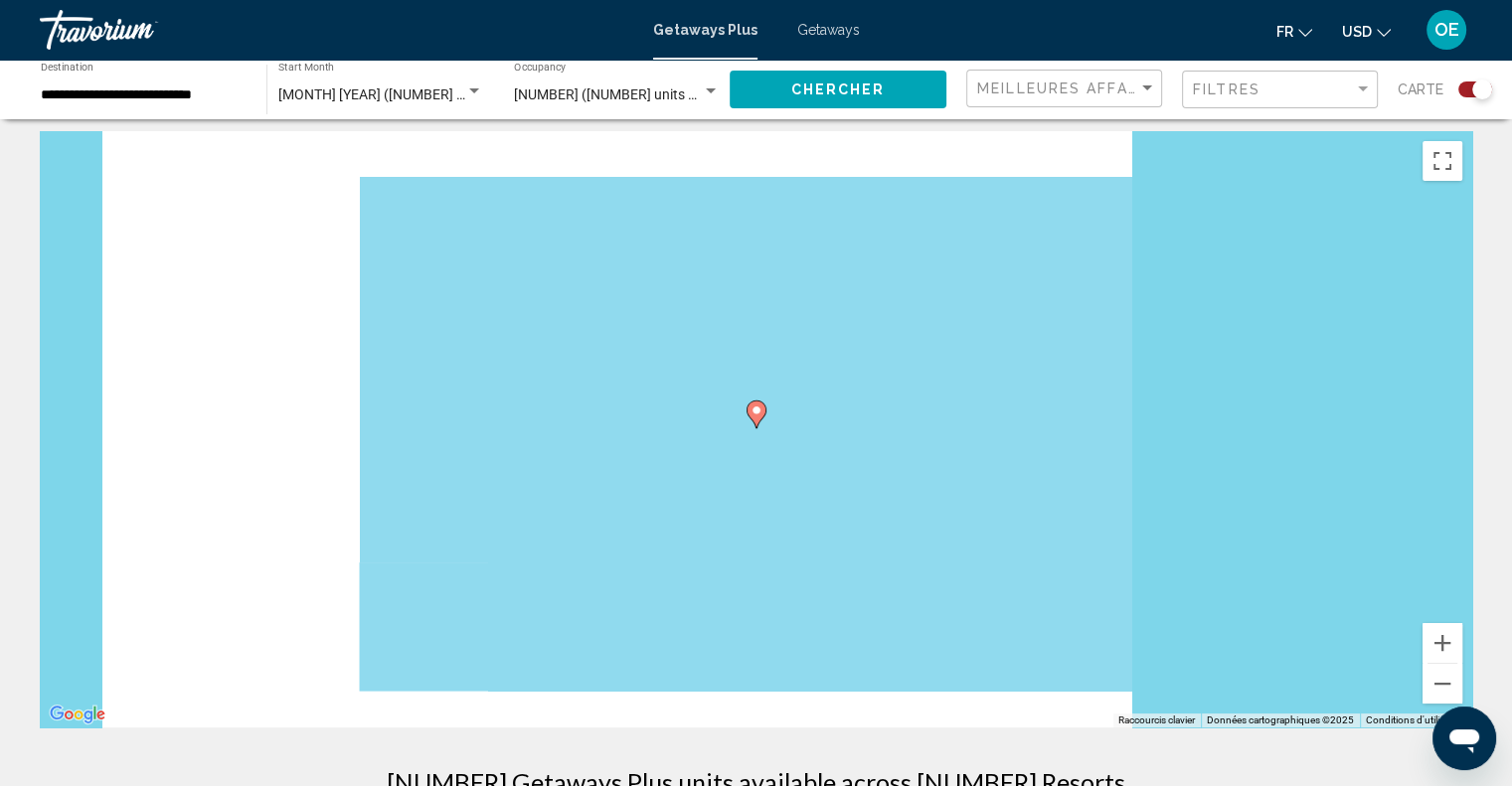 click 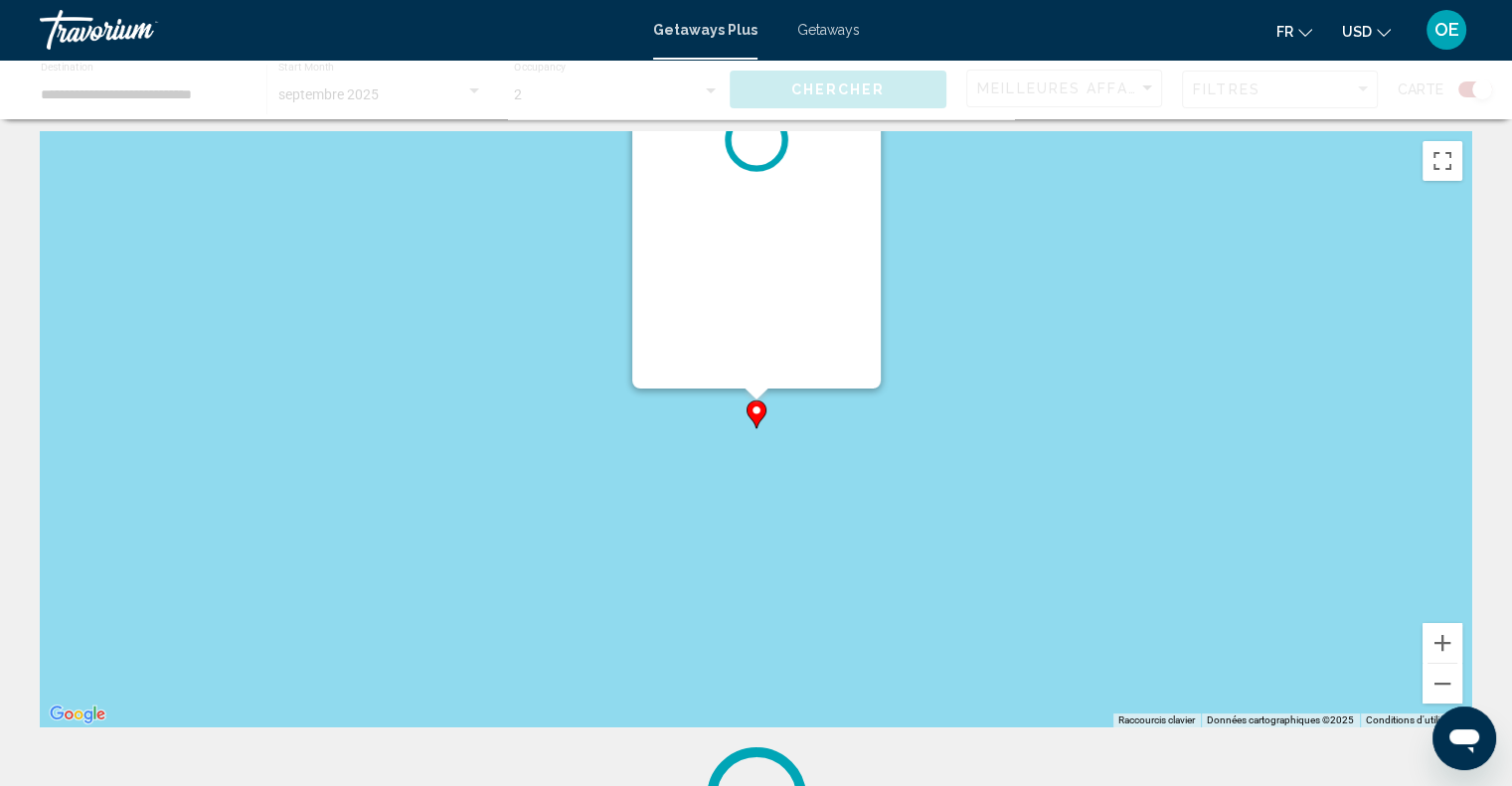 scroll, scrollTop: 0, scrollLeft: 0, axis: both 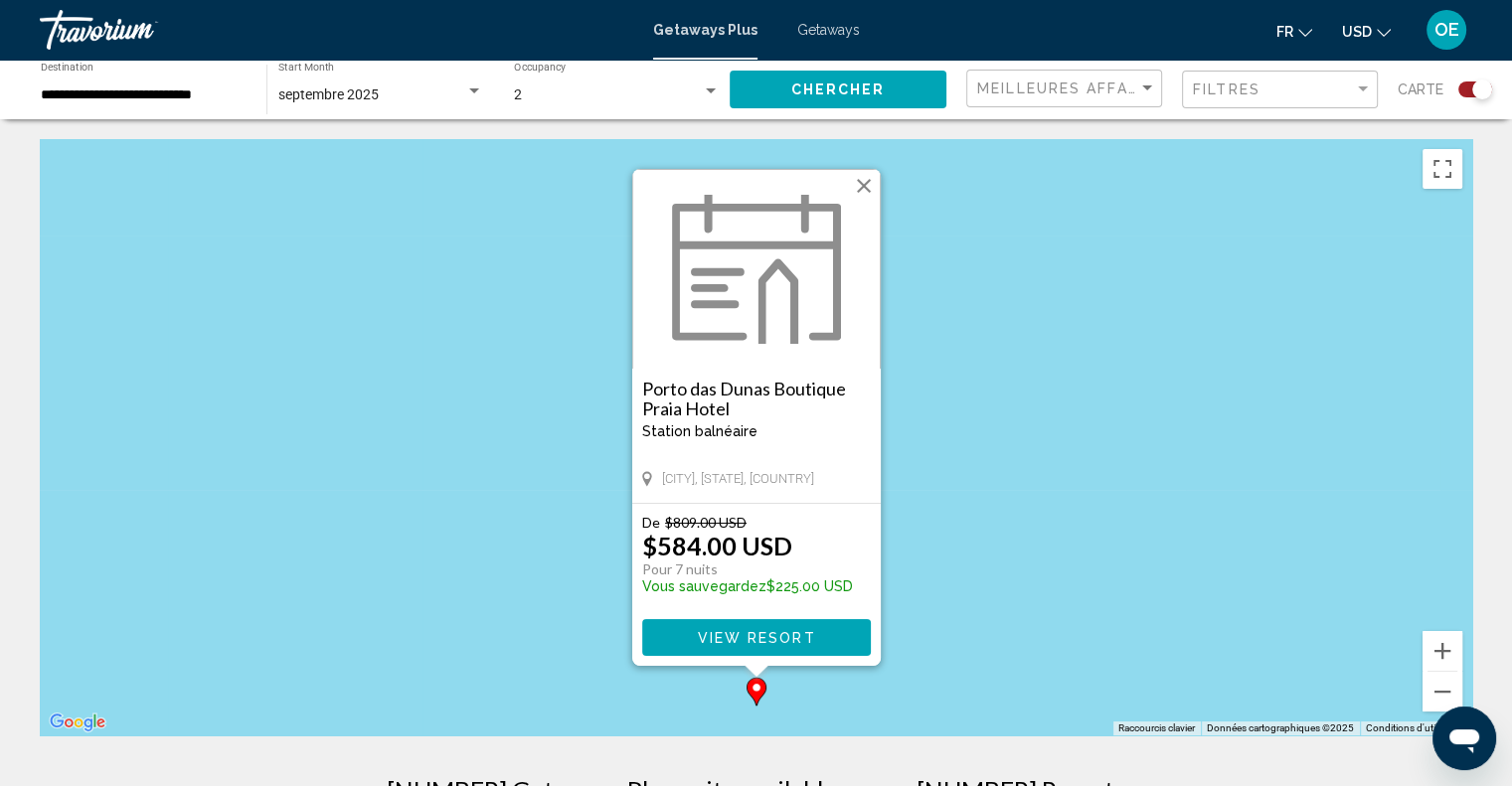 click at bounding box center (864, 186) 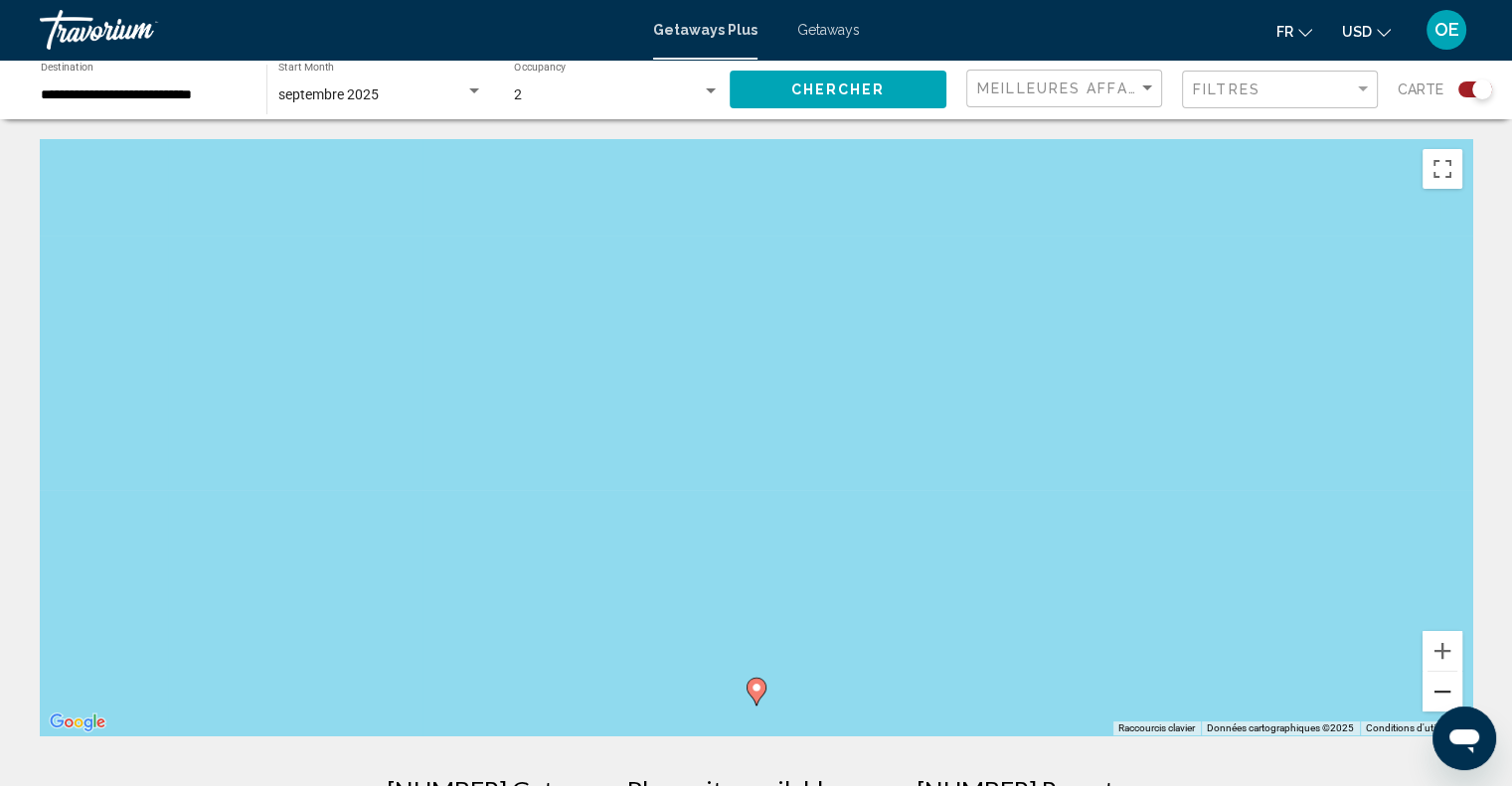 click at bounding box center (1442, 692) 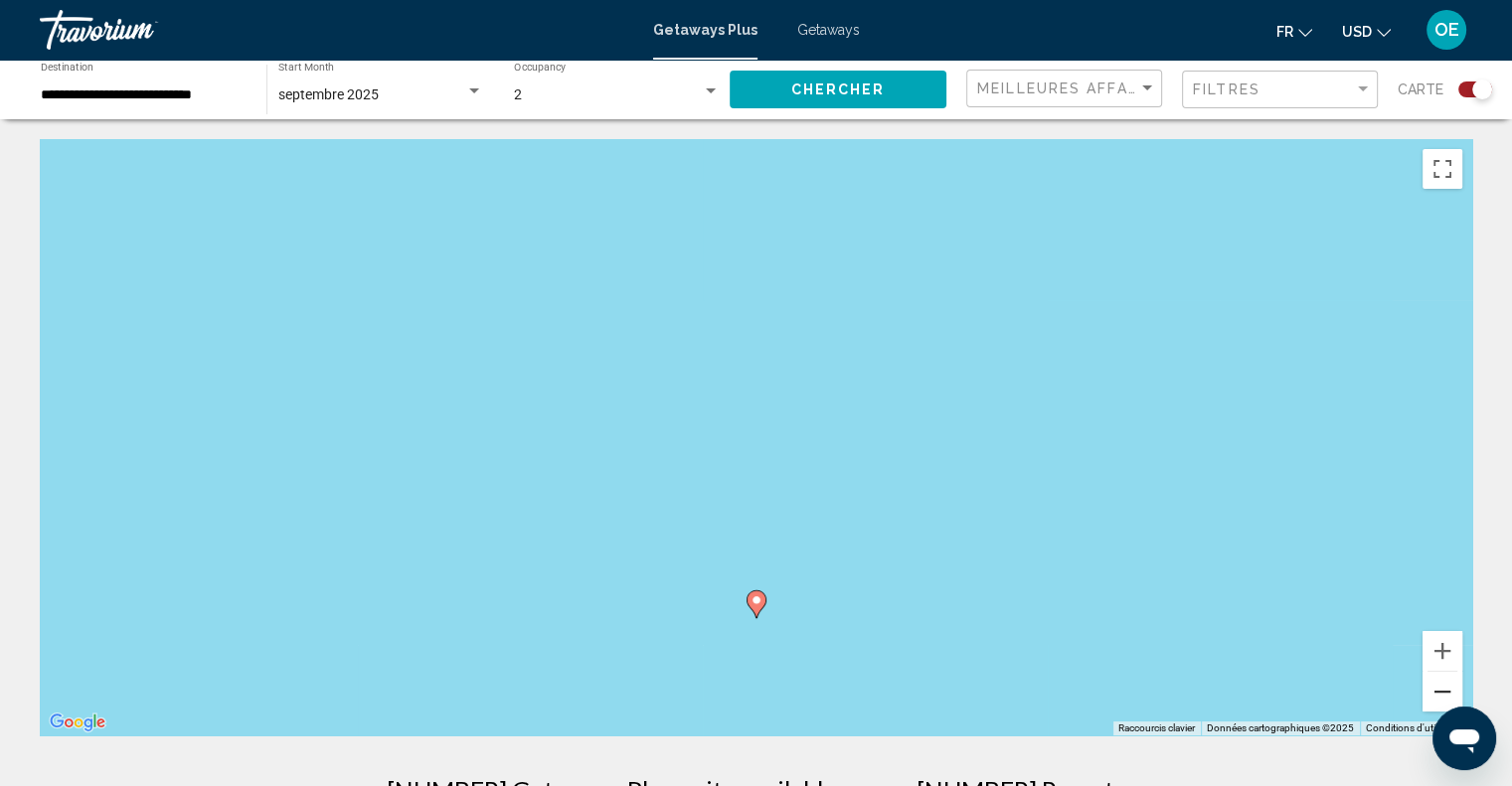 click at bounding box center [1442, 692] 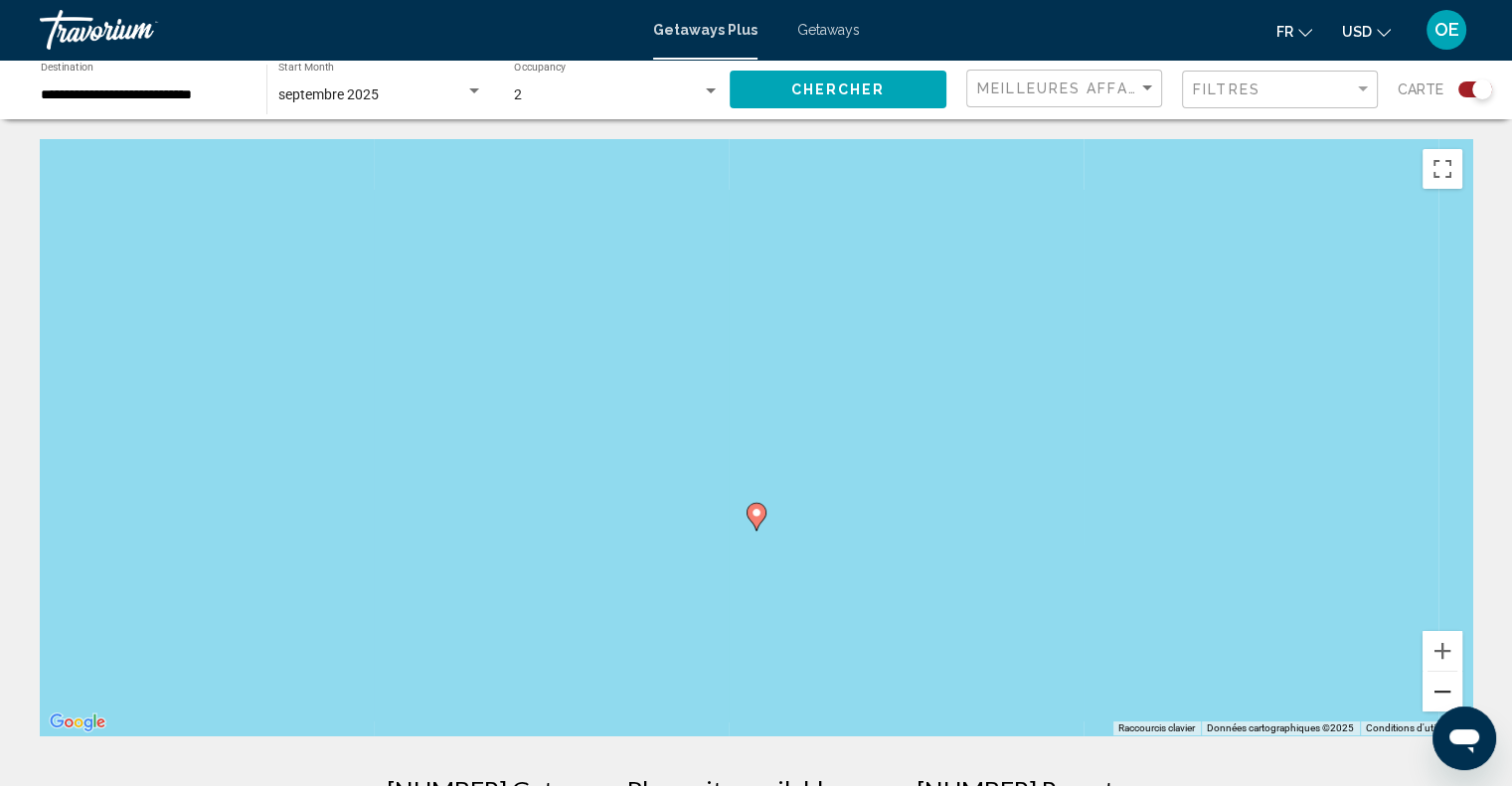 click at bounding box center [1442, 692] 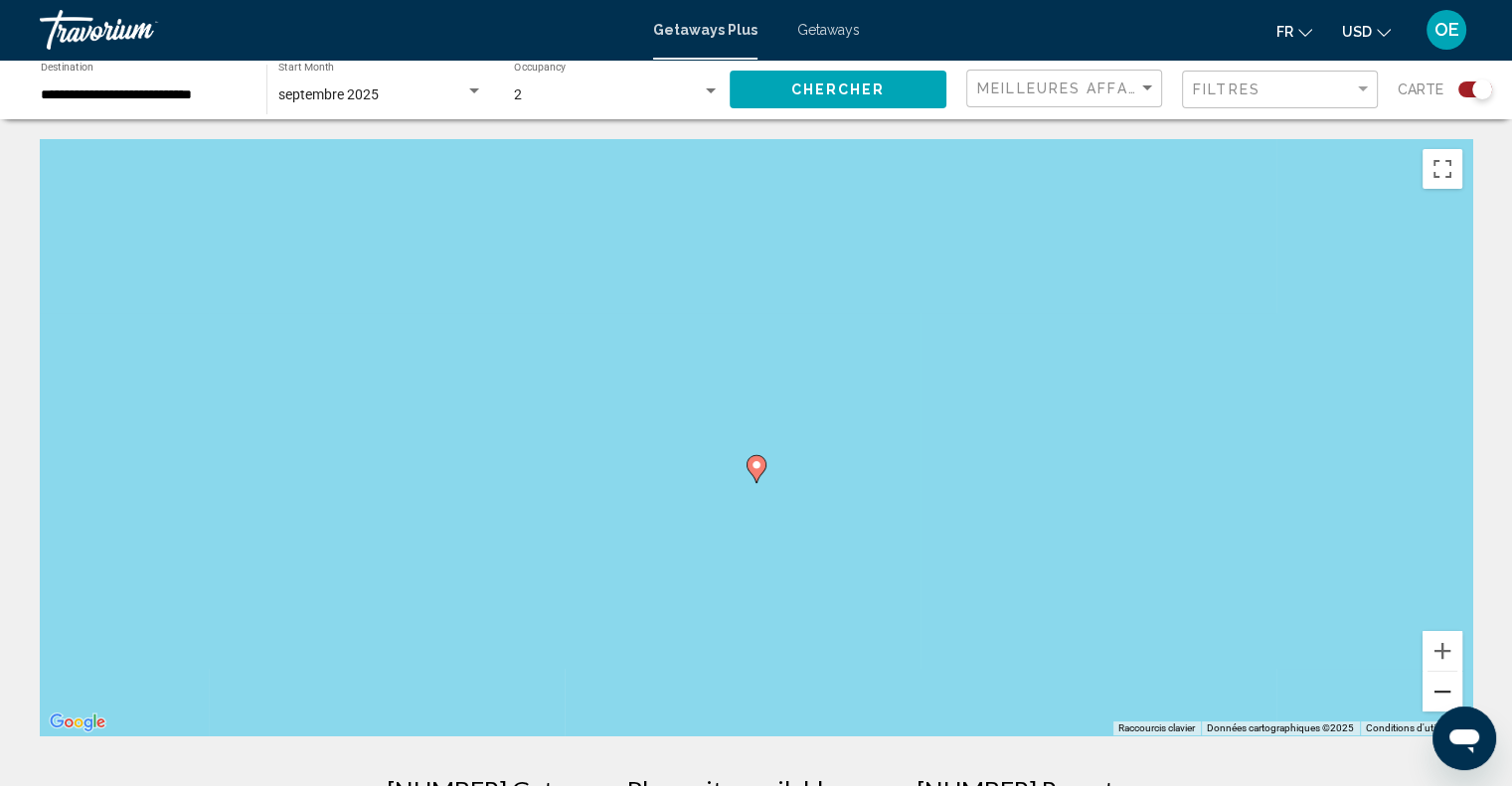 click at bounding box center [1442, 692] 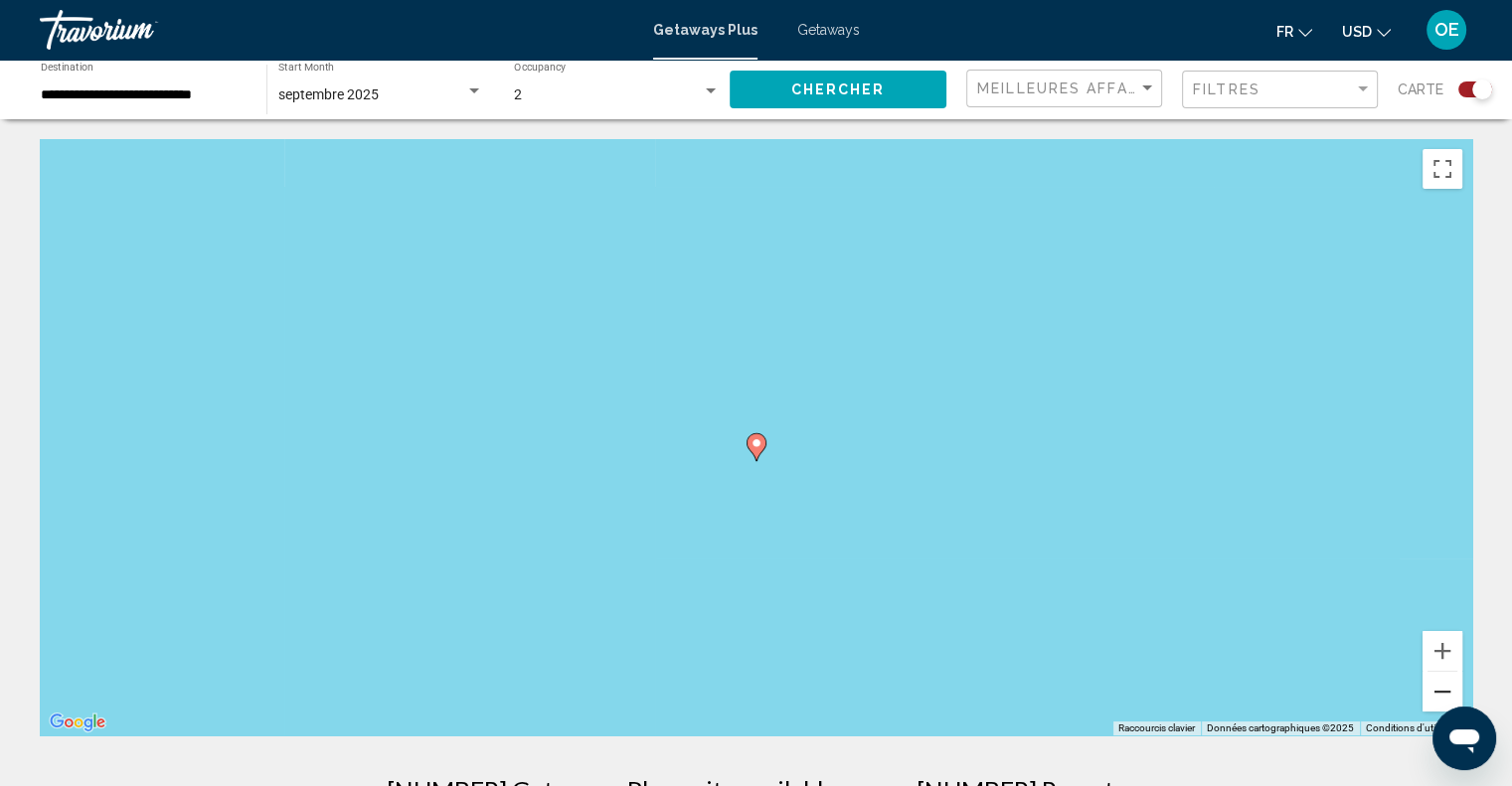 click at bounding box center (1442, 692) 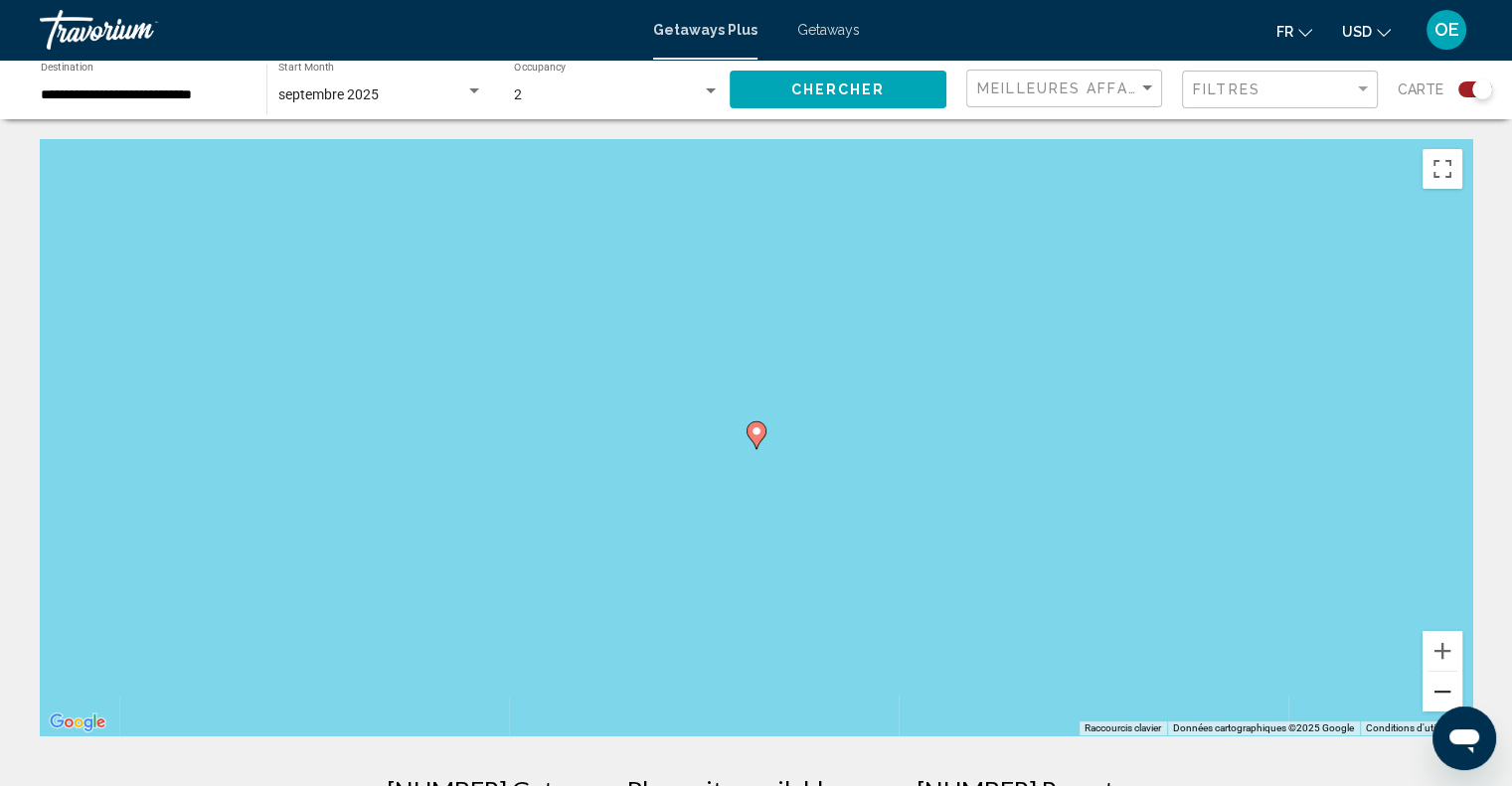 click at bounding box center [1442, 692] 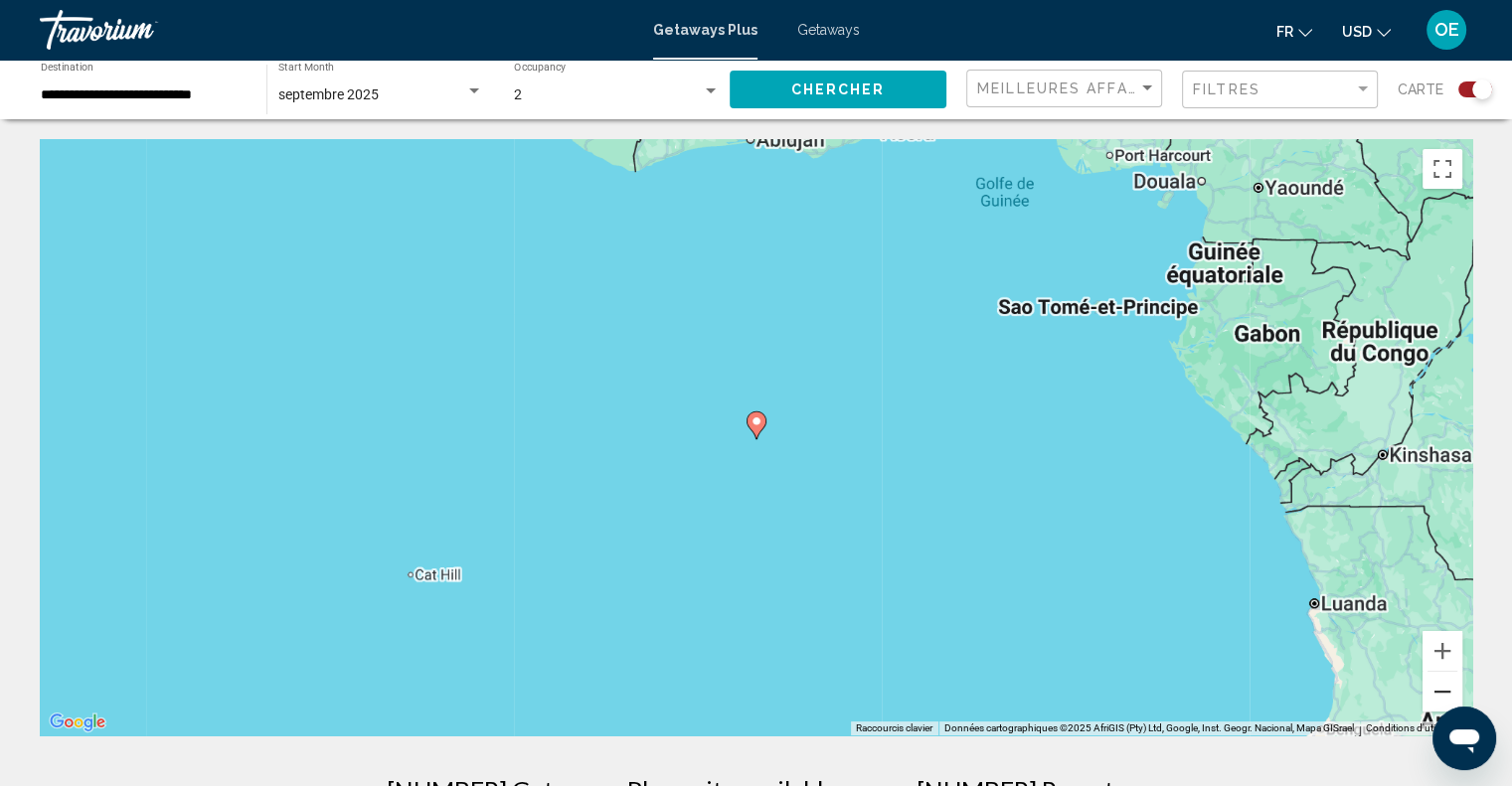 click at bounding box center (1442, 692) 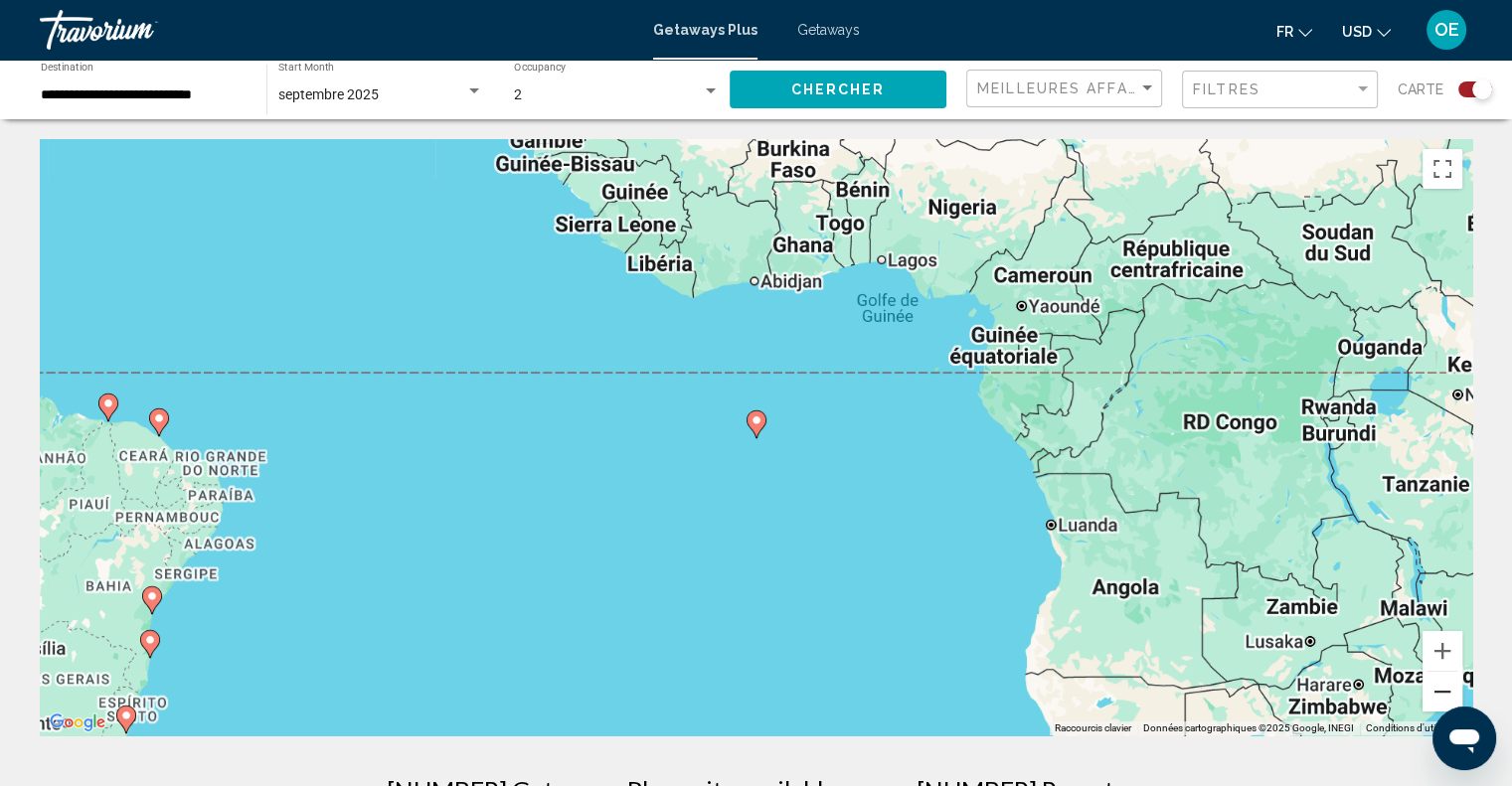 click at bounding box center [1442, 692] 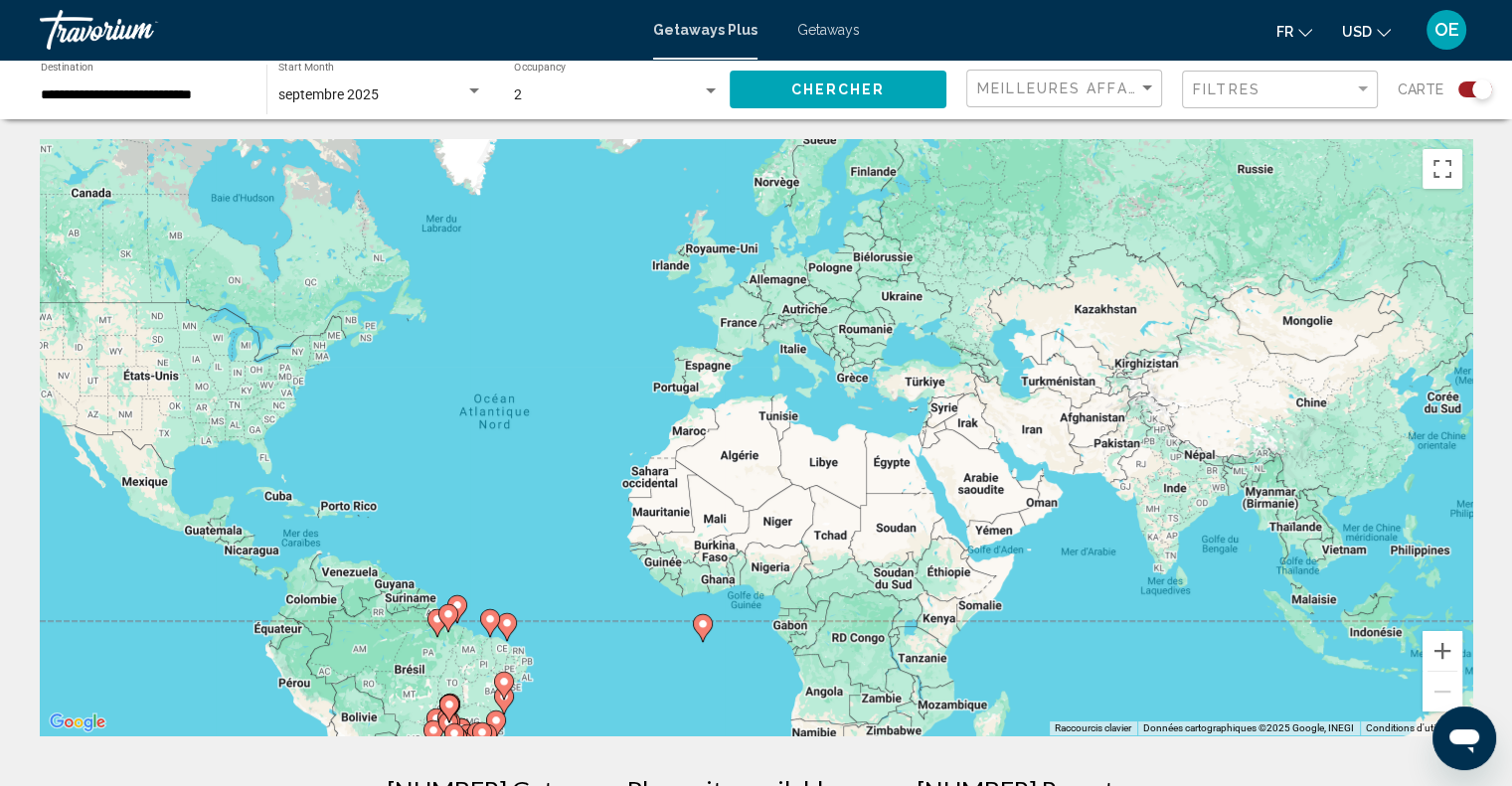 drag, startPoint x: 954, startPoint y: 357, endPoint x: 901, endPoint y: 564, distance: 213.67733 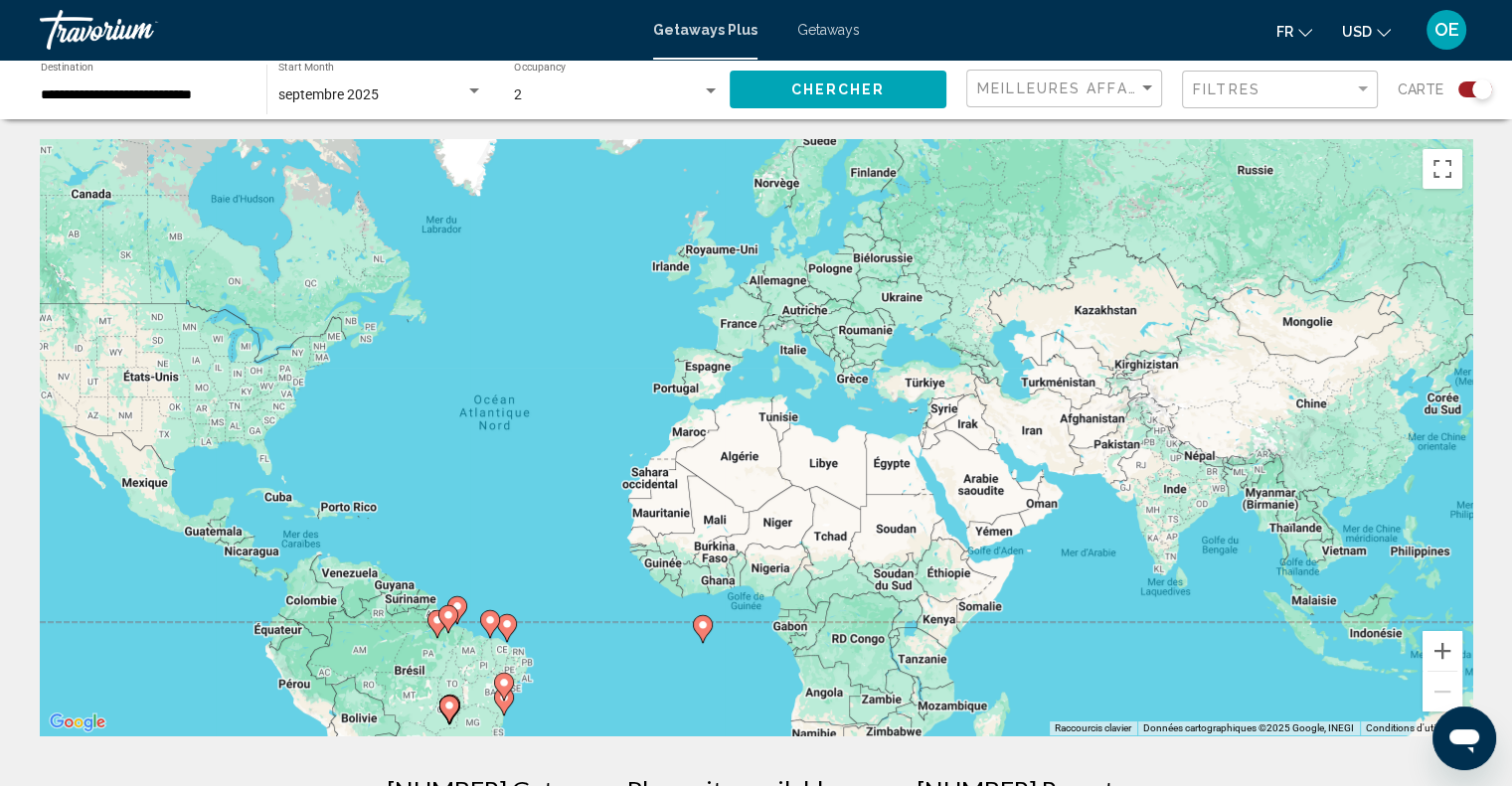 click on "Pour activer le glissement avec le clavier, appuyez sur Alt+Entrée. Une fois ce mode activé, utilisez les touches fléchées pour déplacer le repère. Pour valider le déplacement, appuyez sur Entrée. Pour annuler, appuyez sur Échap." at bounding box center (756, 437) 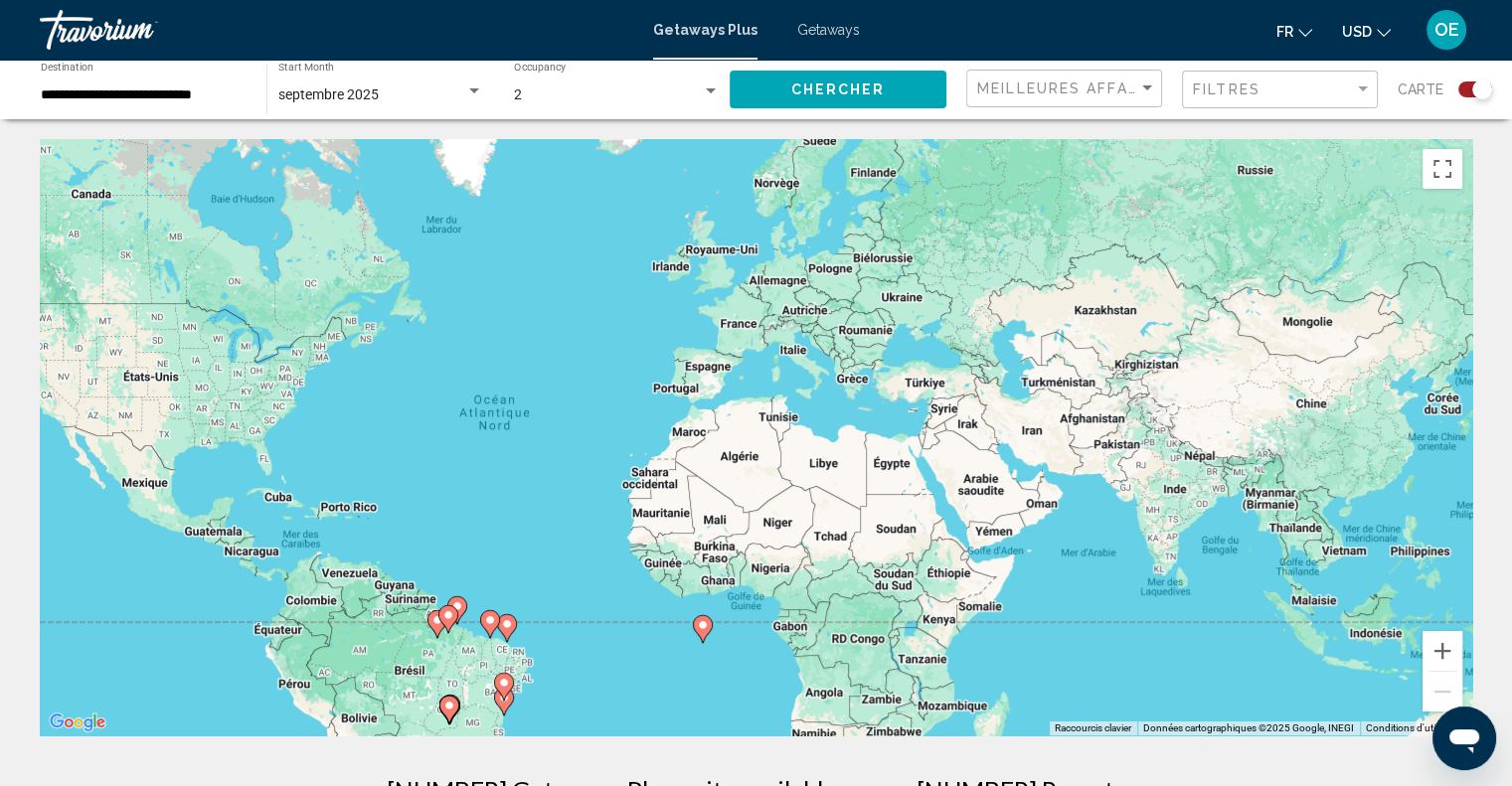 click on "**********" 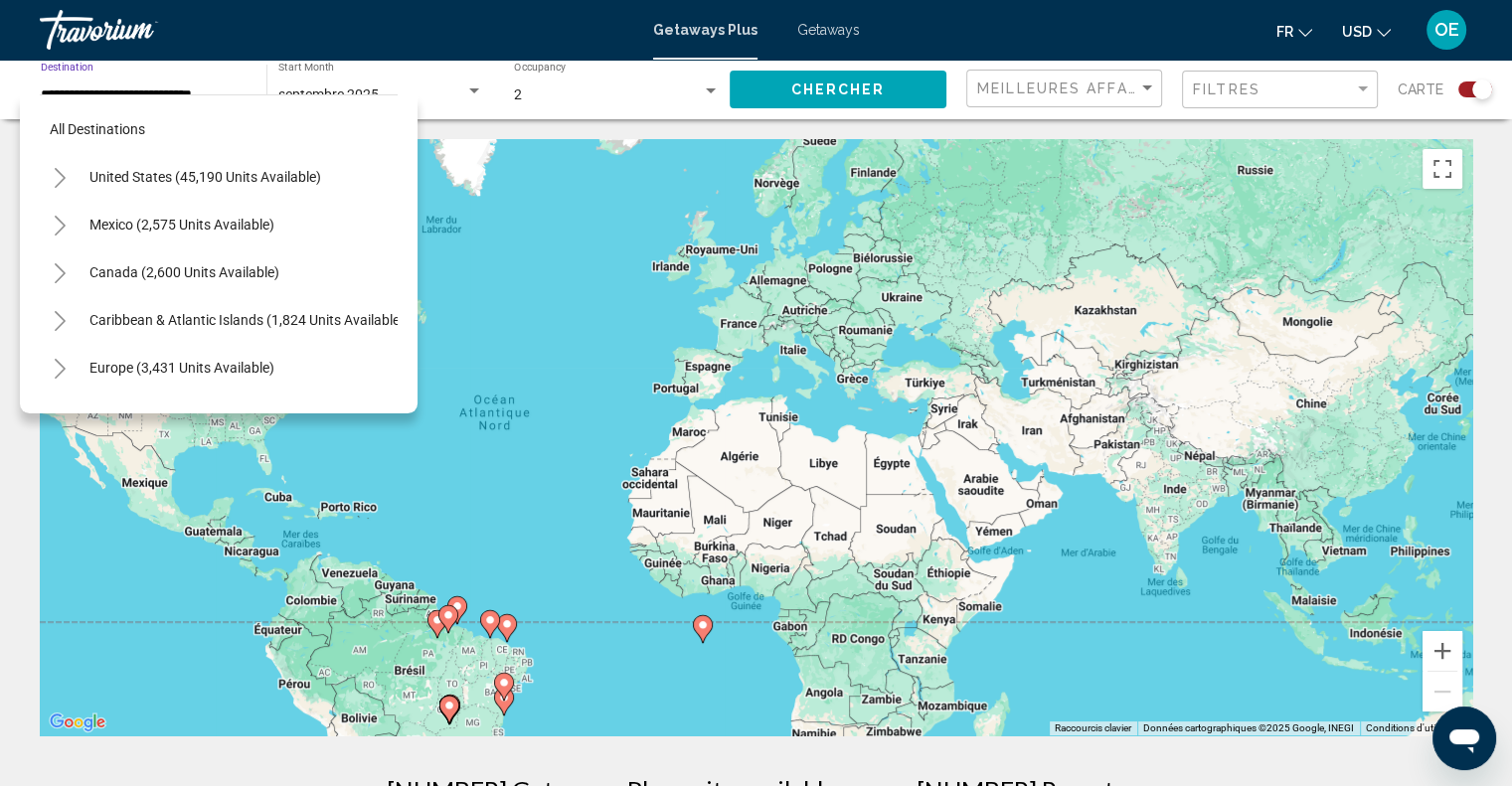 scroll, scrollTop: 411, scrollLeft: 0, axis: vertical 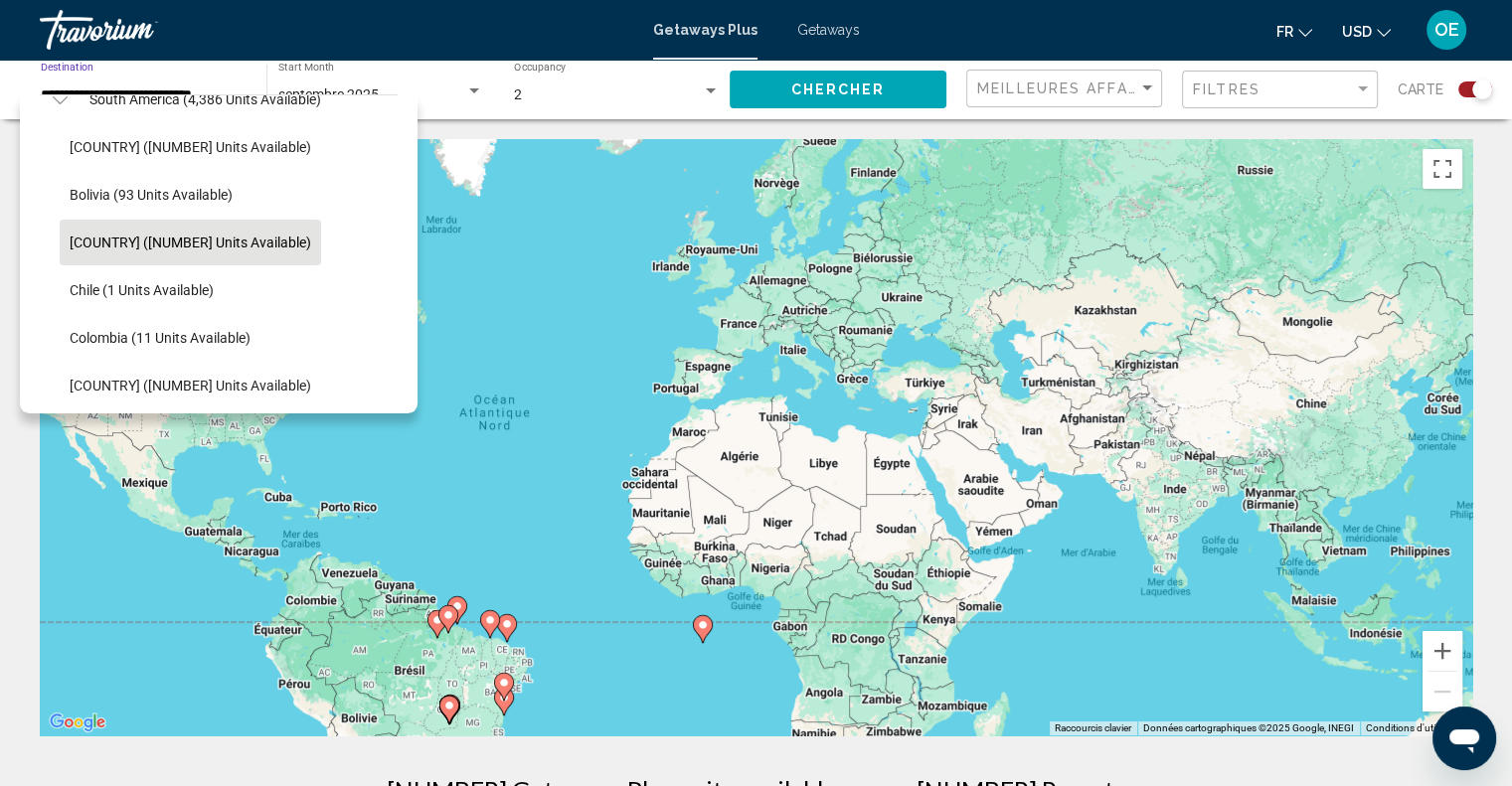 click on "OE" at bounding box center [1446, 30] 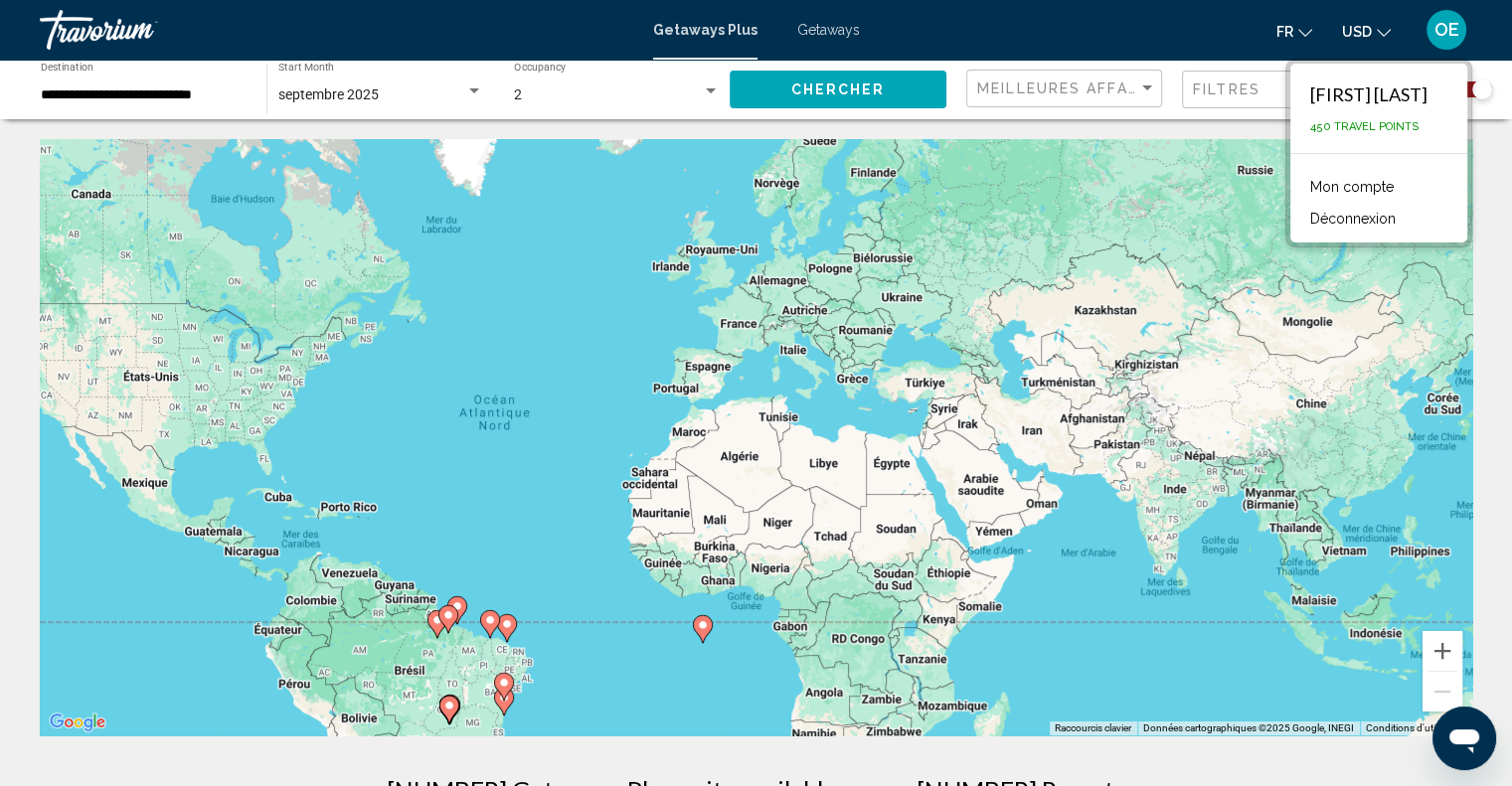 click on "Mon compte" at bounding box center [1352, 187] 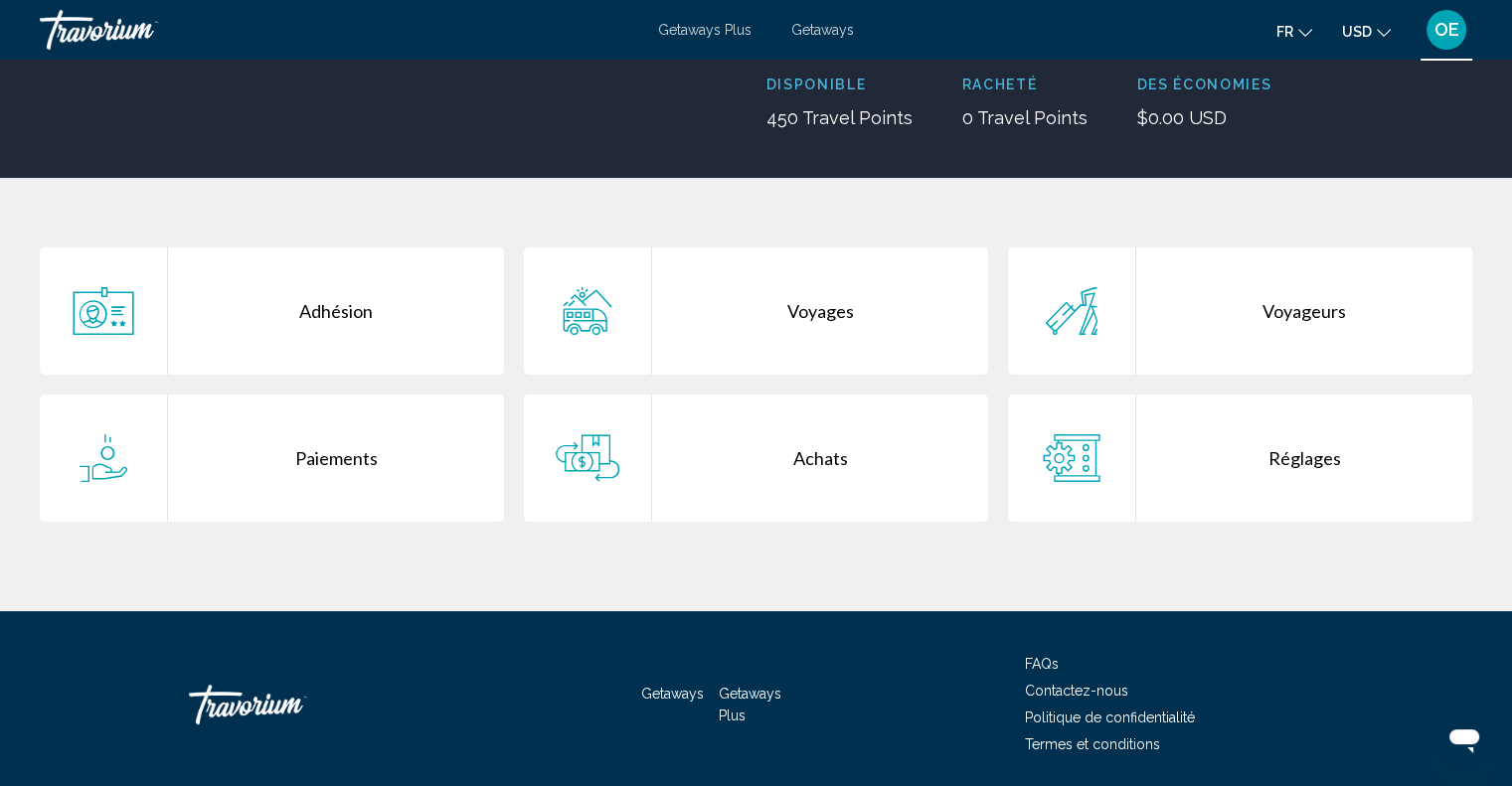 scroll, scrollTop: 296, scrollLeft: 0, axis: vertical 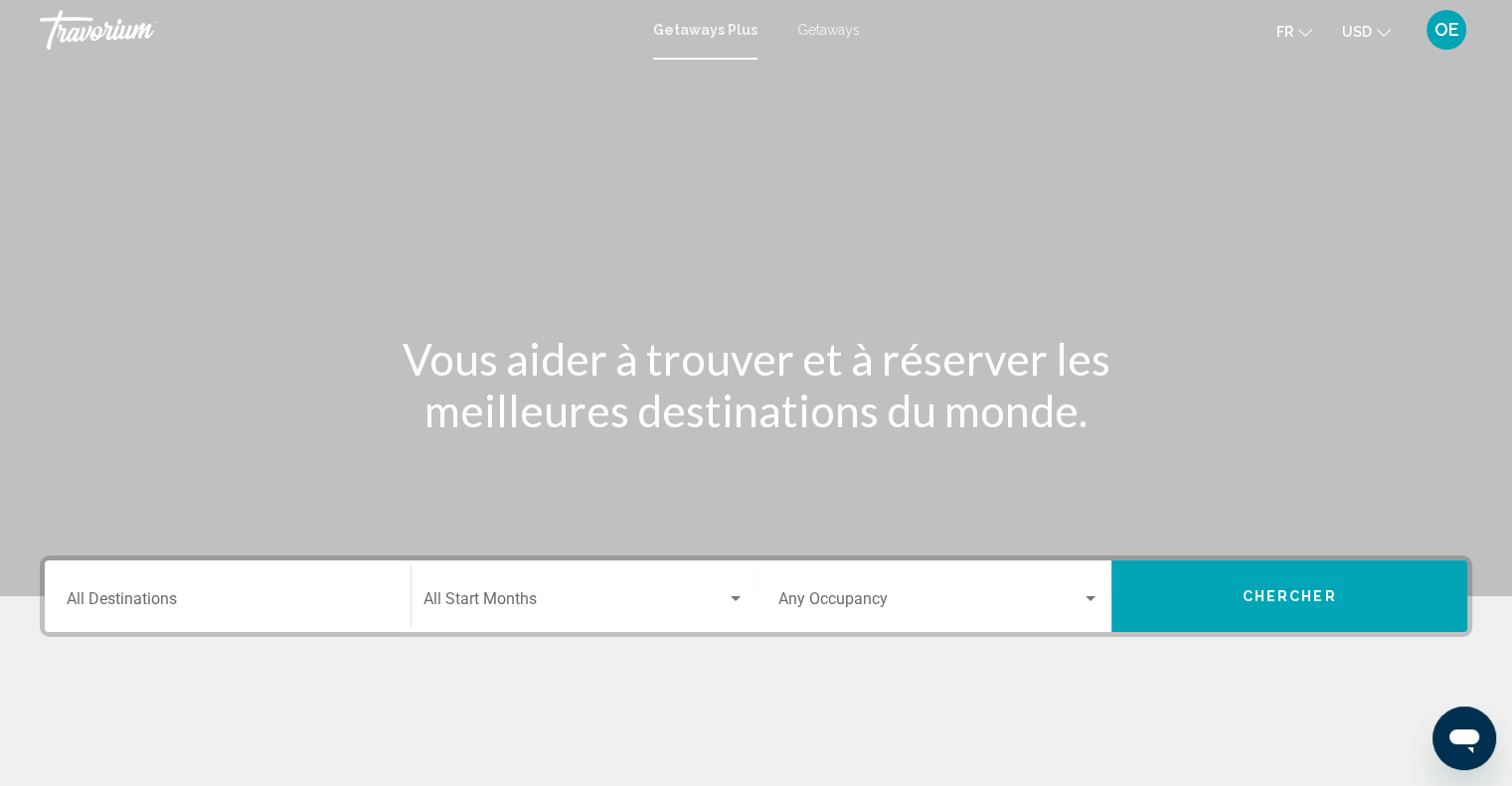 click at bounding box center [930, 603] 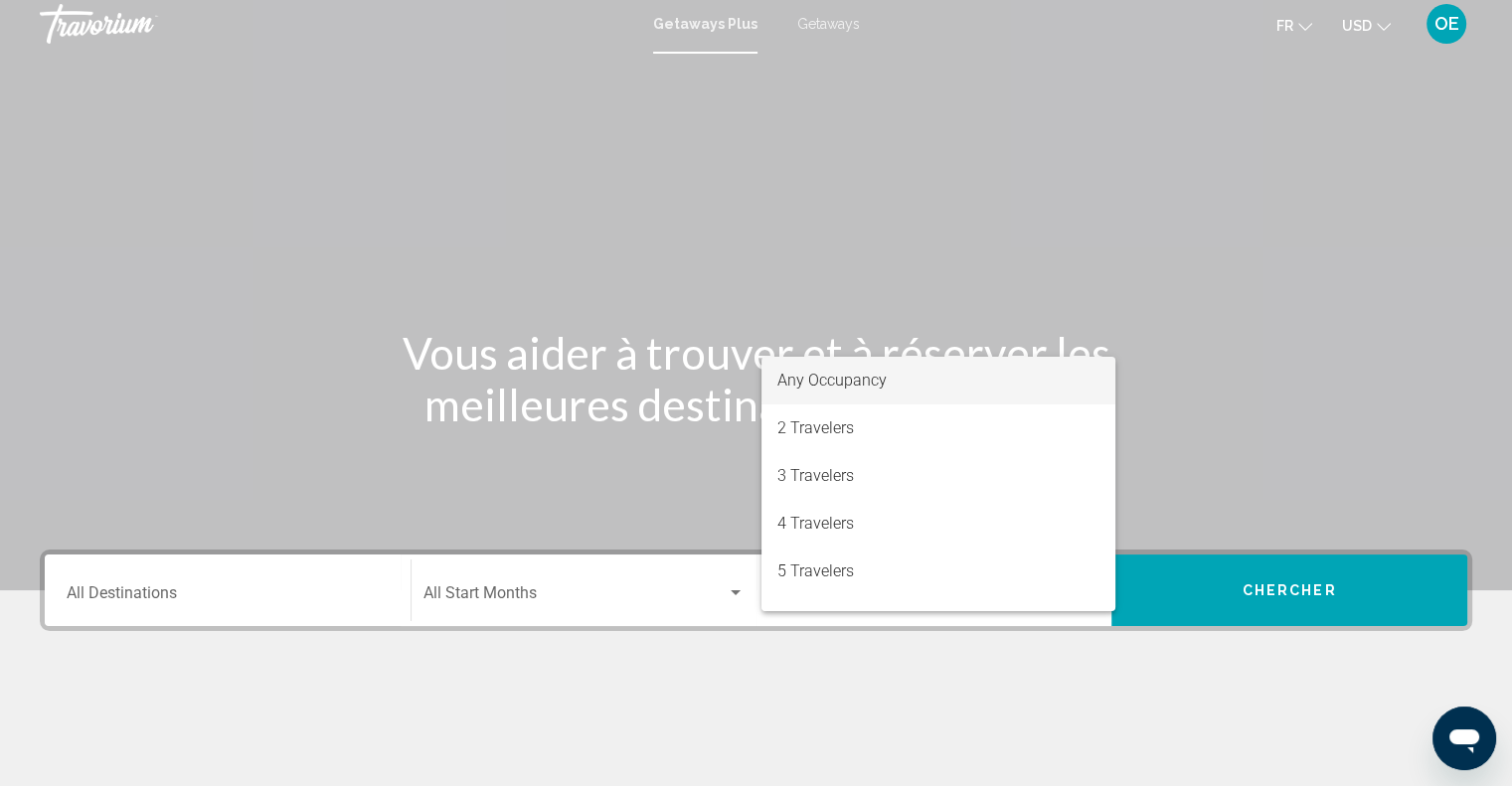 scroll, scrollTop: 0, scrollLeft: 0, axis: both 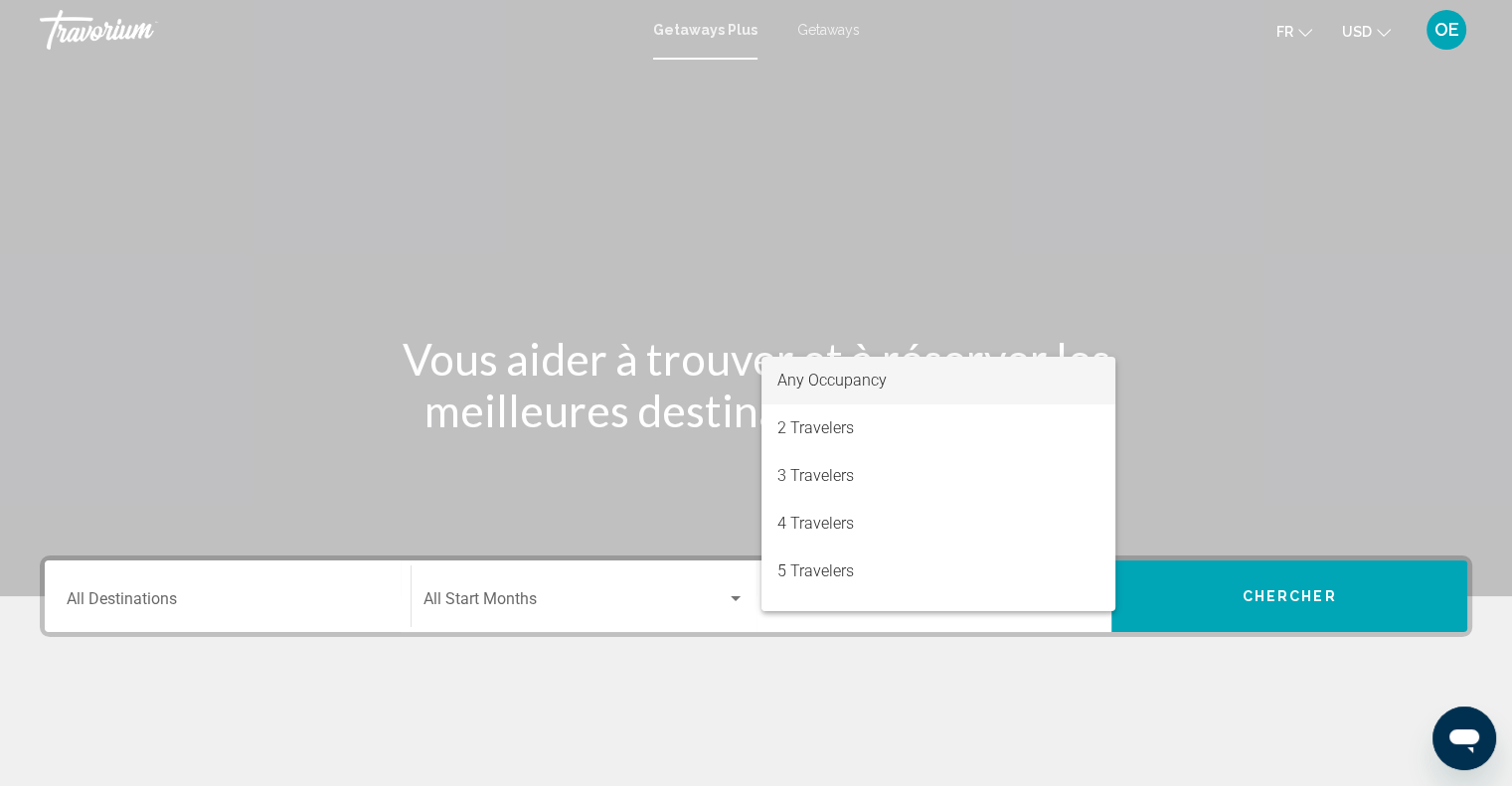 click at bounding box center [756, 393] 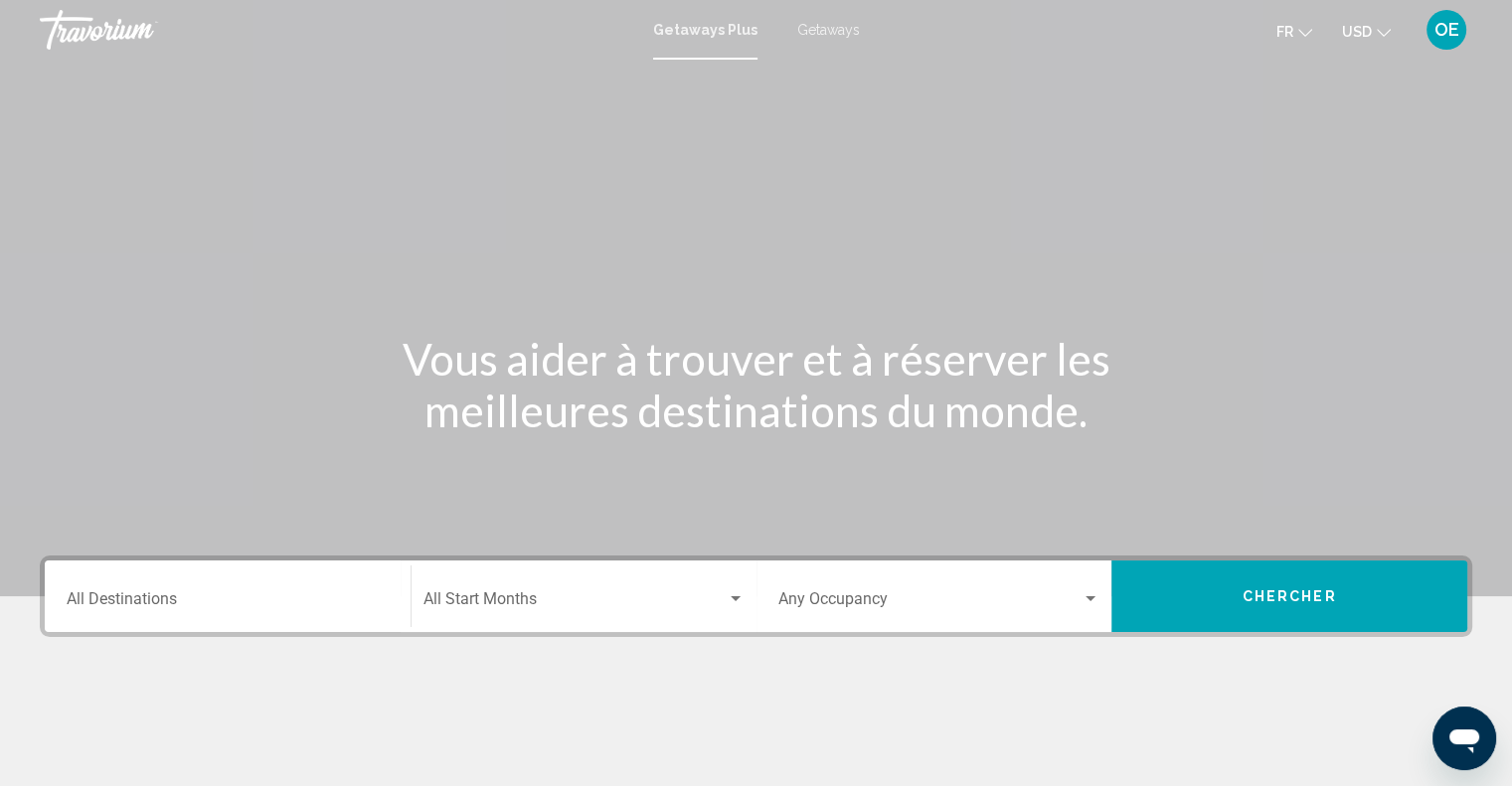 click on "Getaways" at bounding box center [828, 30] 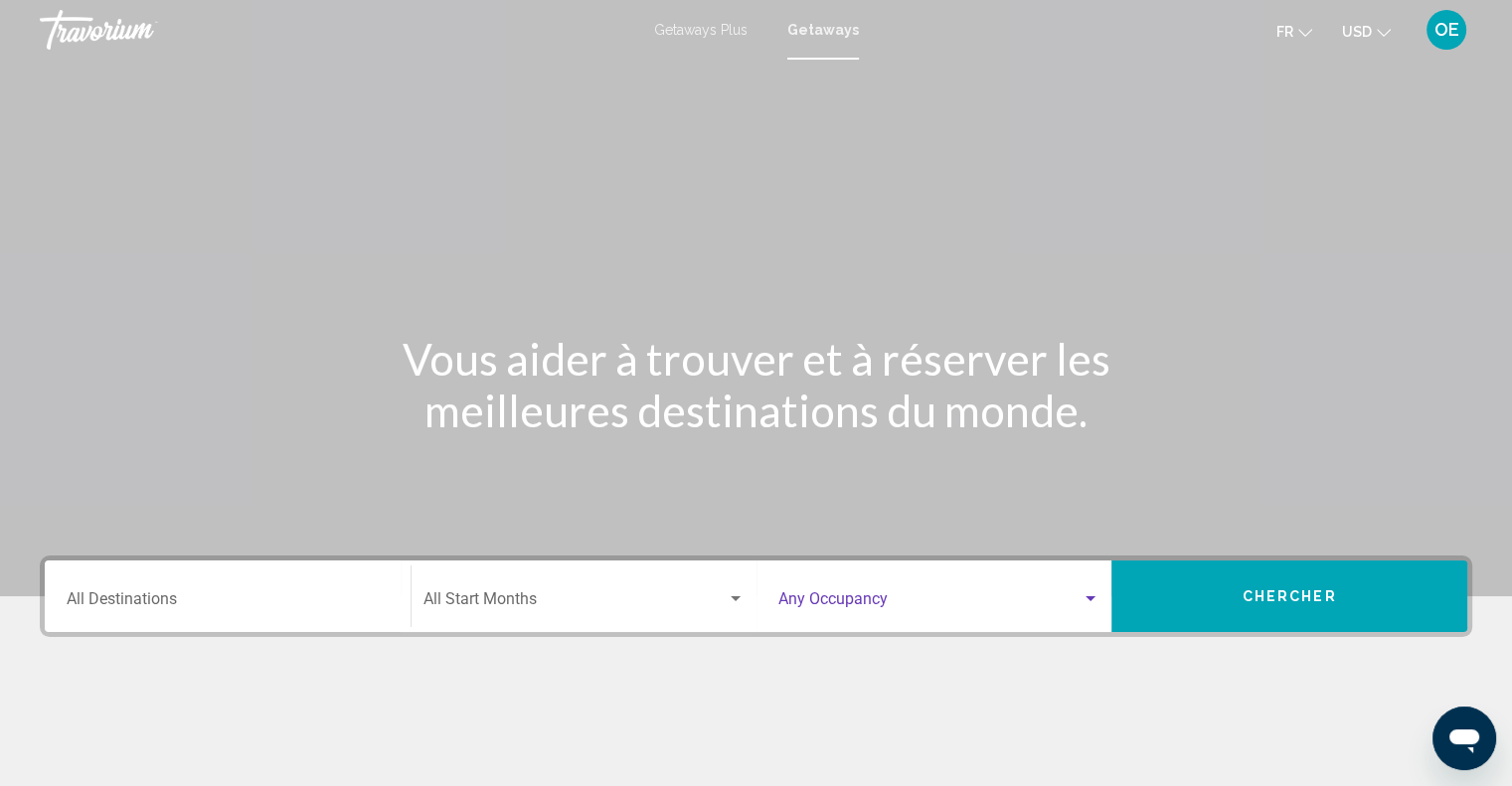 click at bounding box center [930, 603] 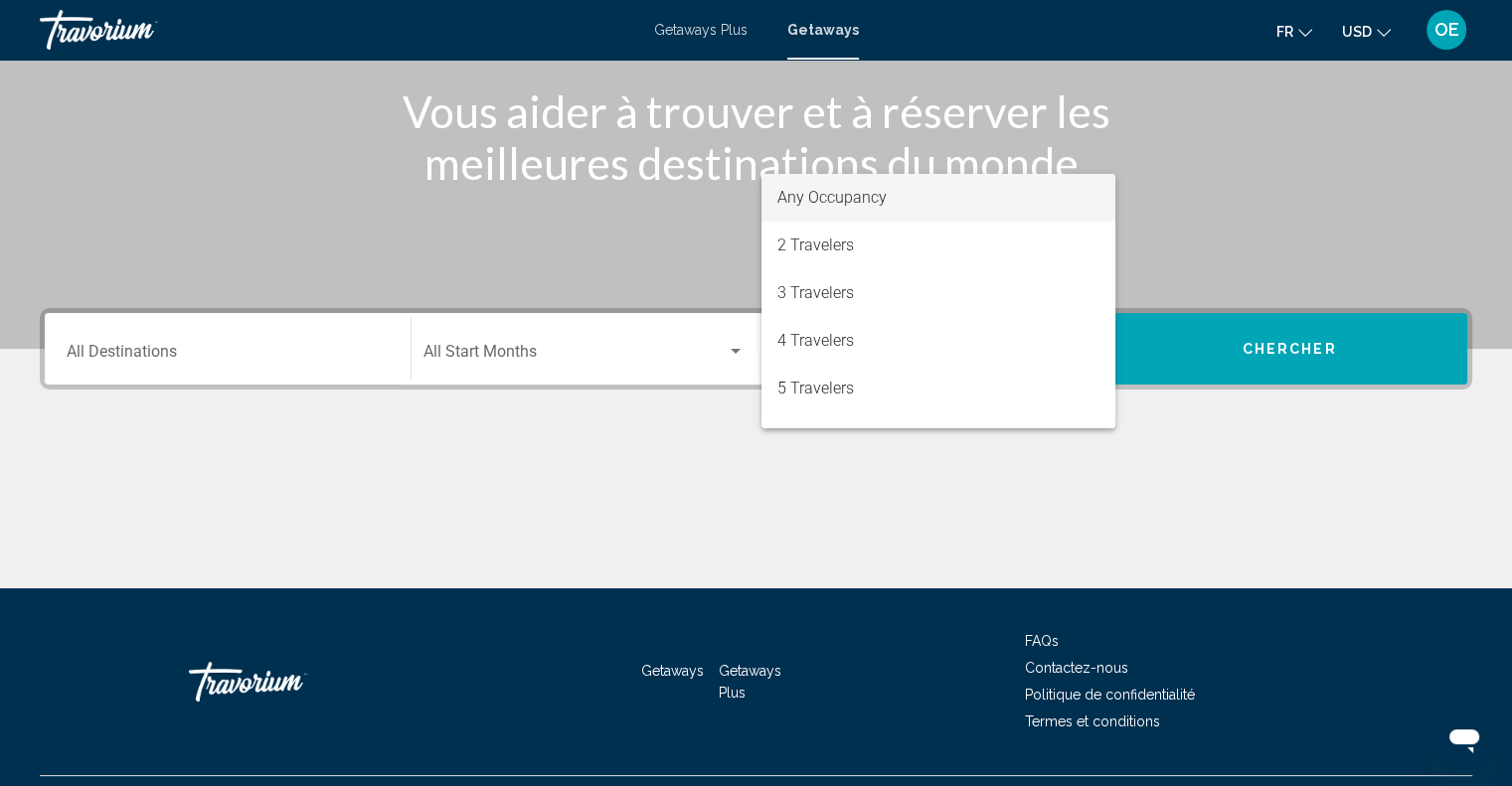 scroll, scrollTop: 292, scrollLeft: 0, axis: vertical 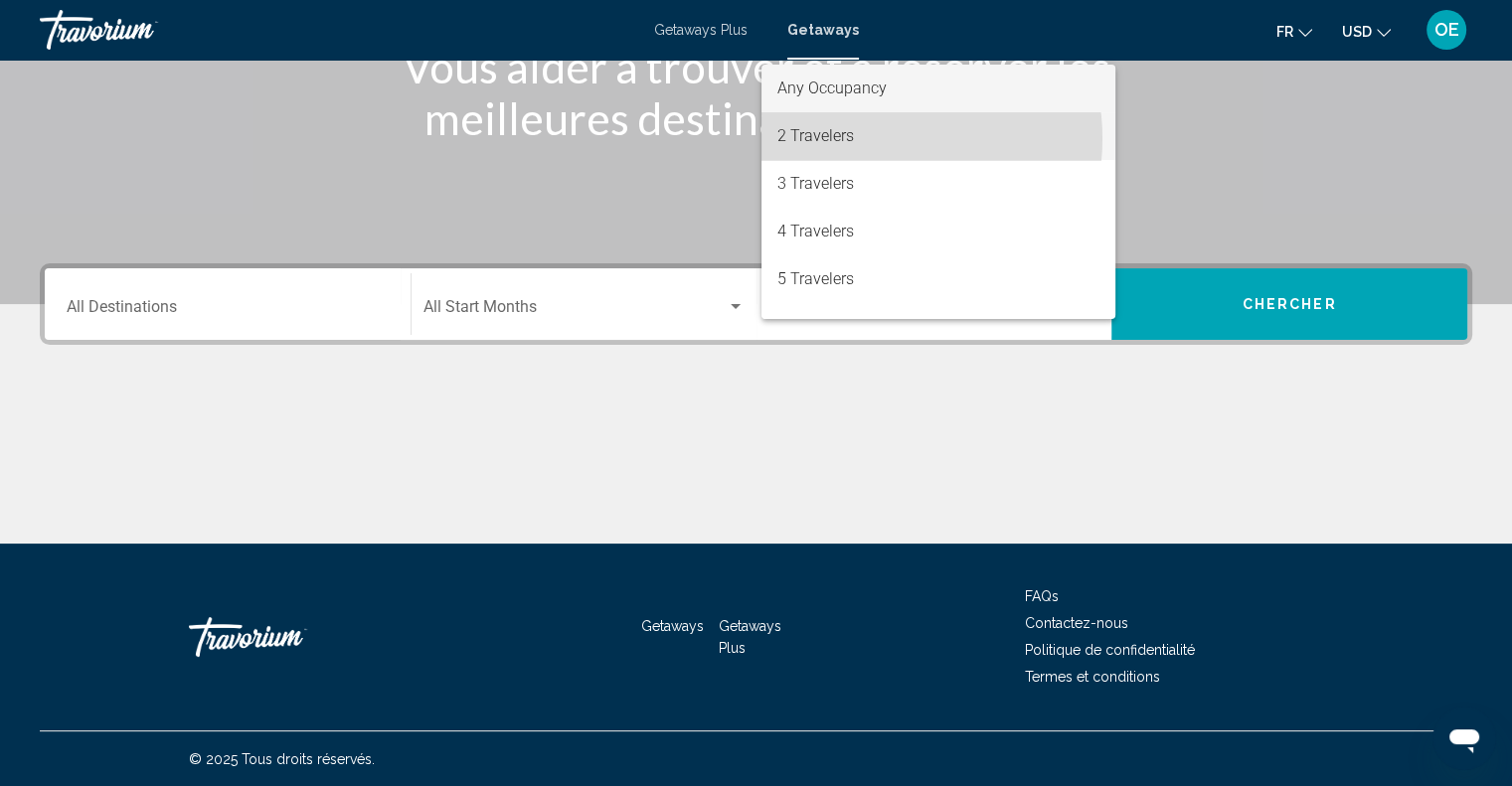 click on "2 Travelers" at bounding box center [938, 136] 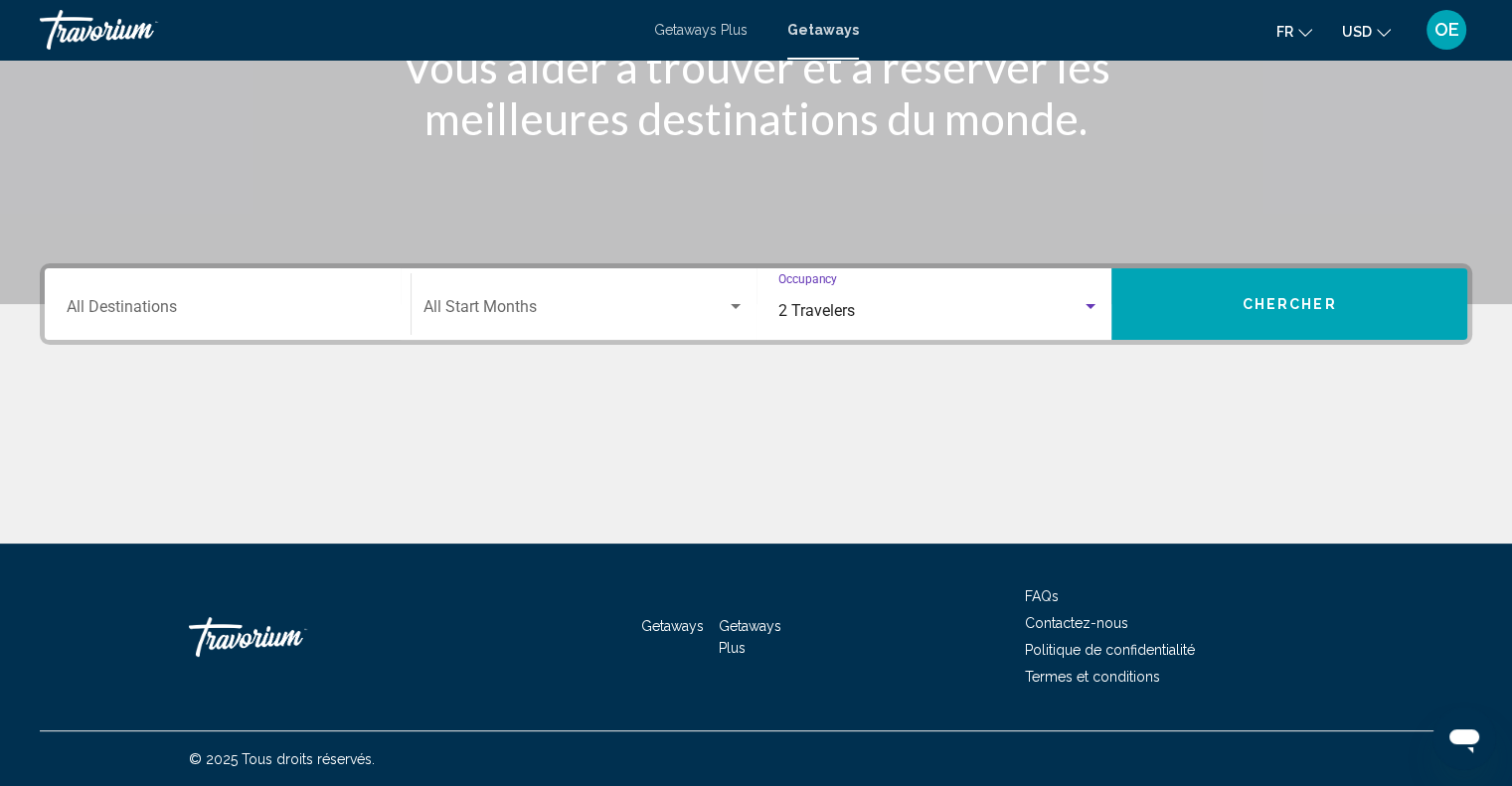 click at bounding box center (736, 307) 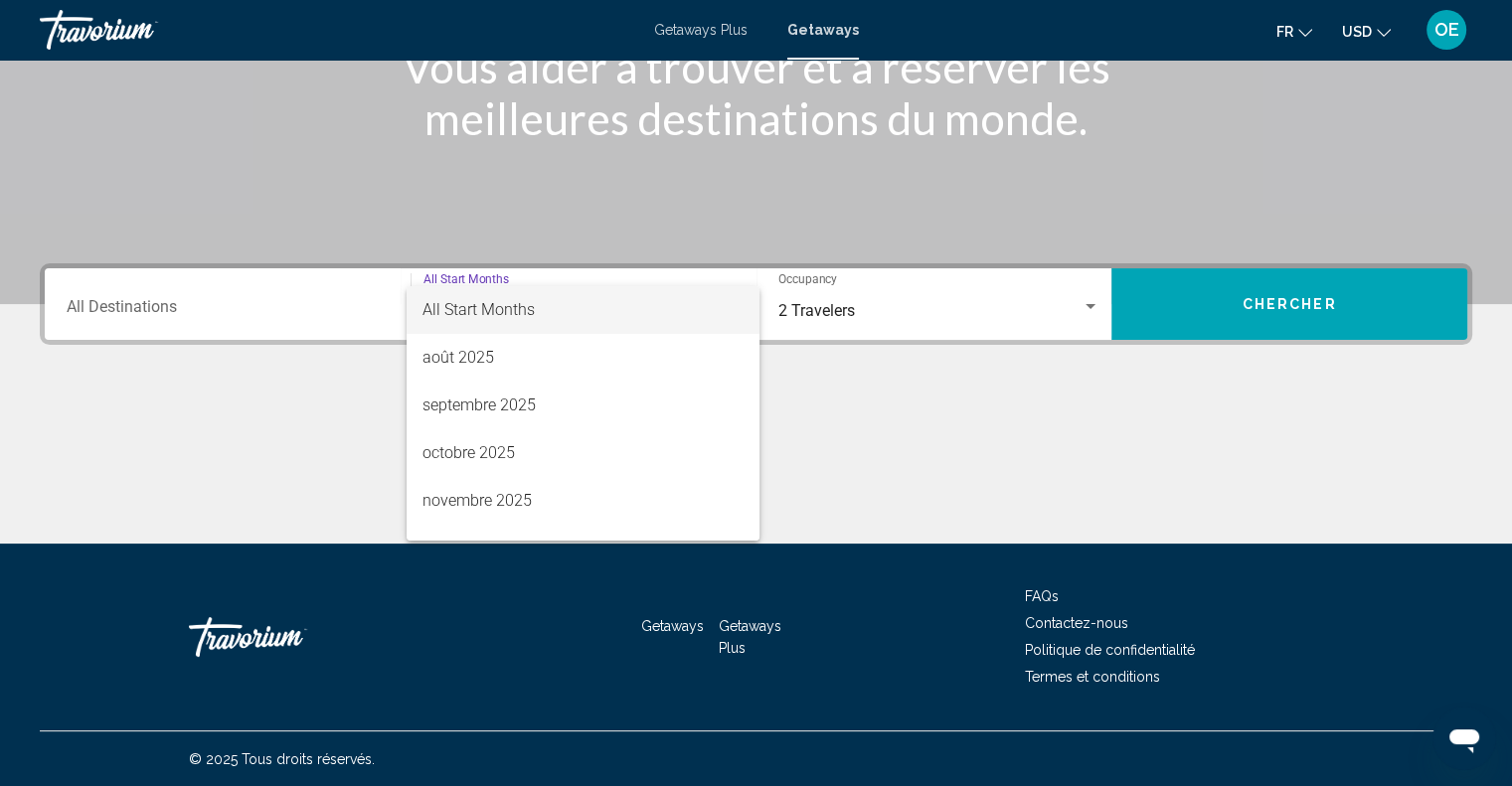 scroll, scrollTop: 0, scrollLeft: 0, axis: both 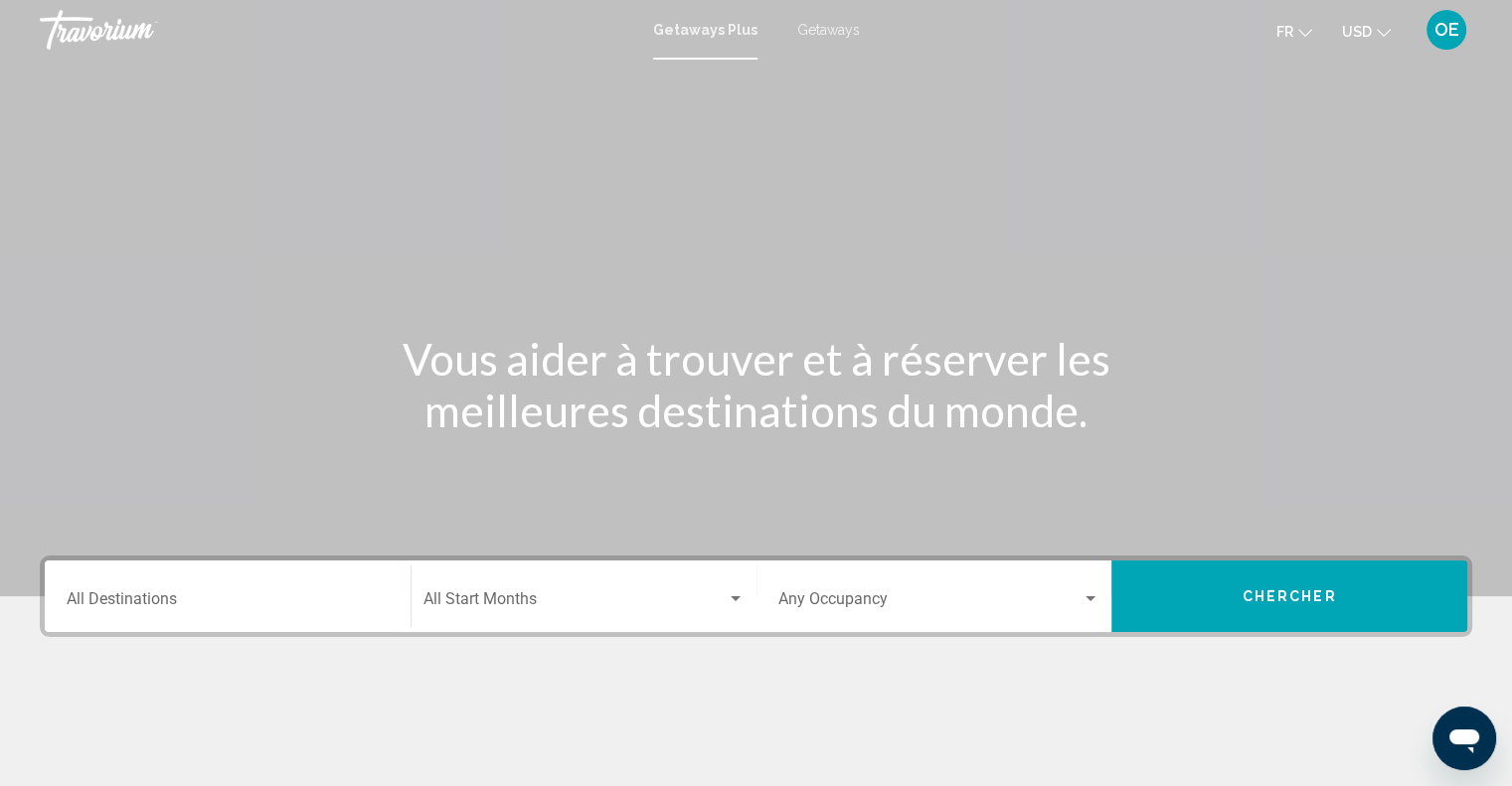 click on "Start Month All Start Months" 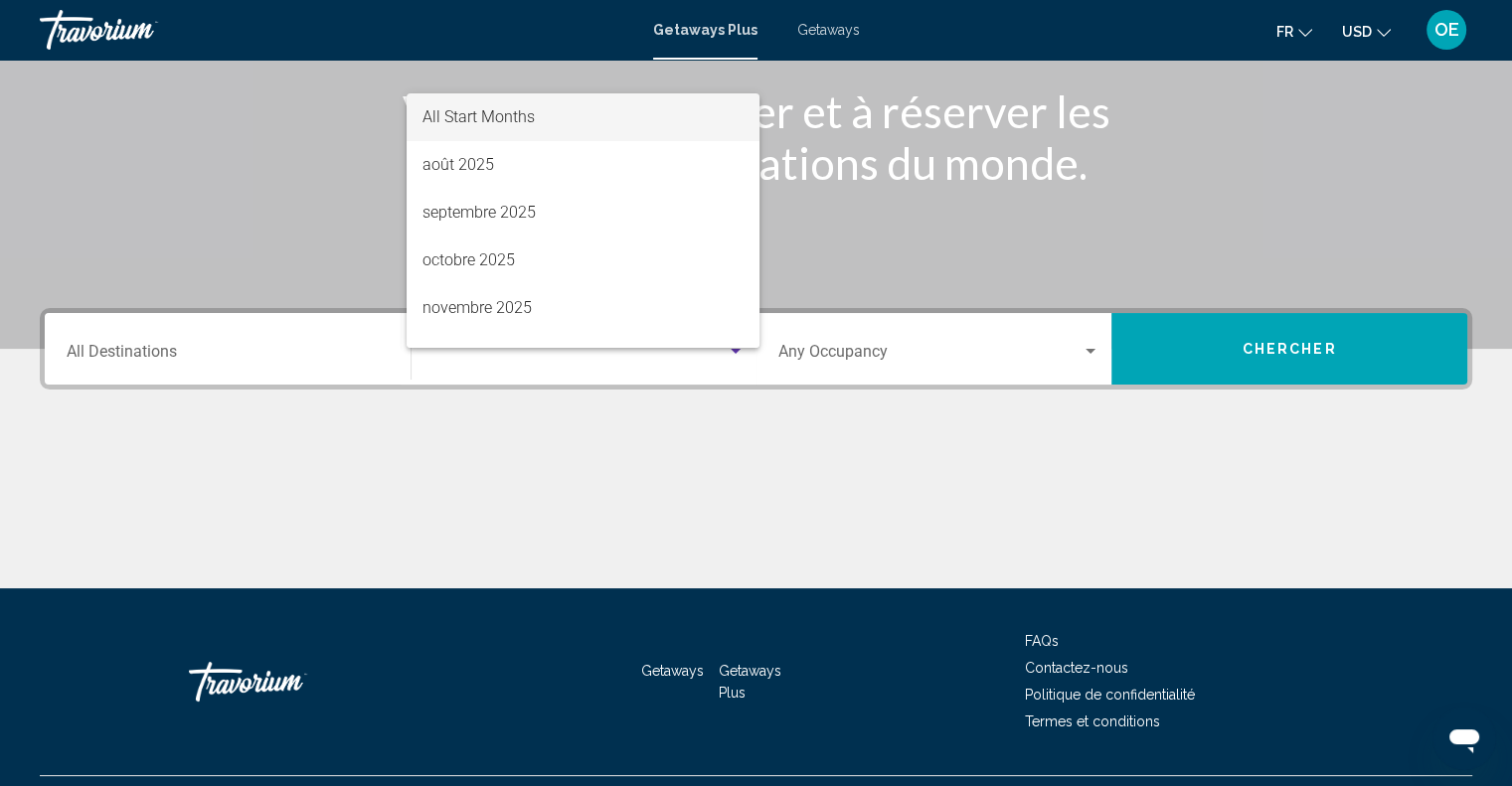 scroll, scrollTop: 292, scrollLeft: 0, axis: vertical 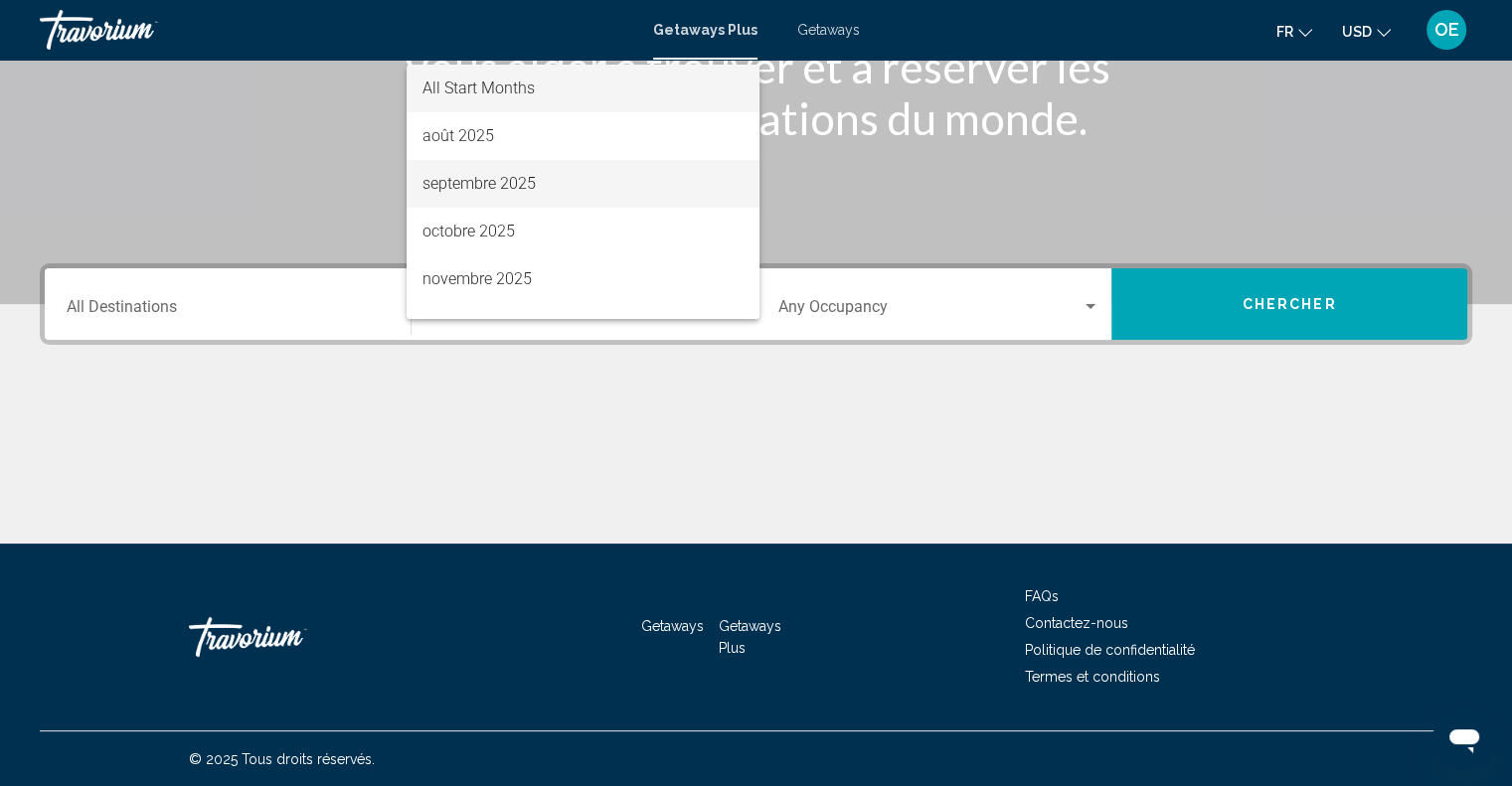 click on "septembre 2025" at bounding box center [583, 184] 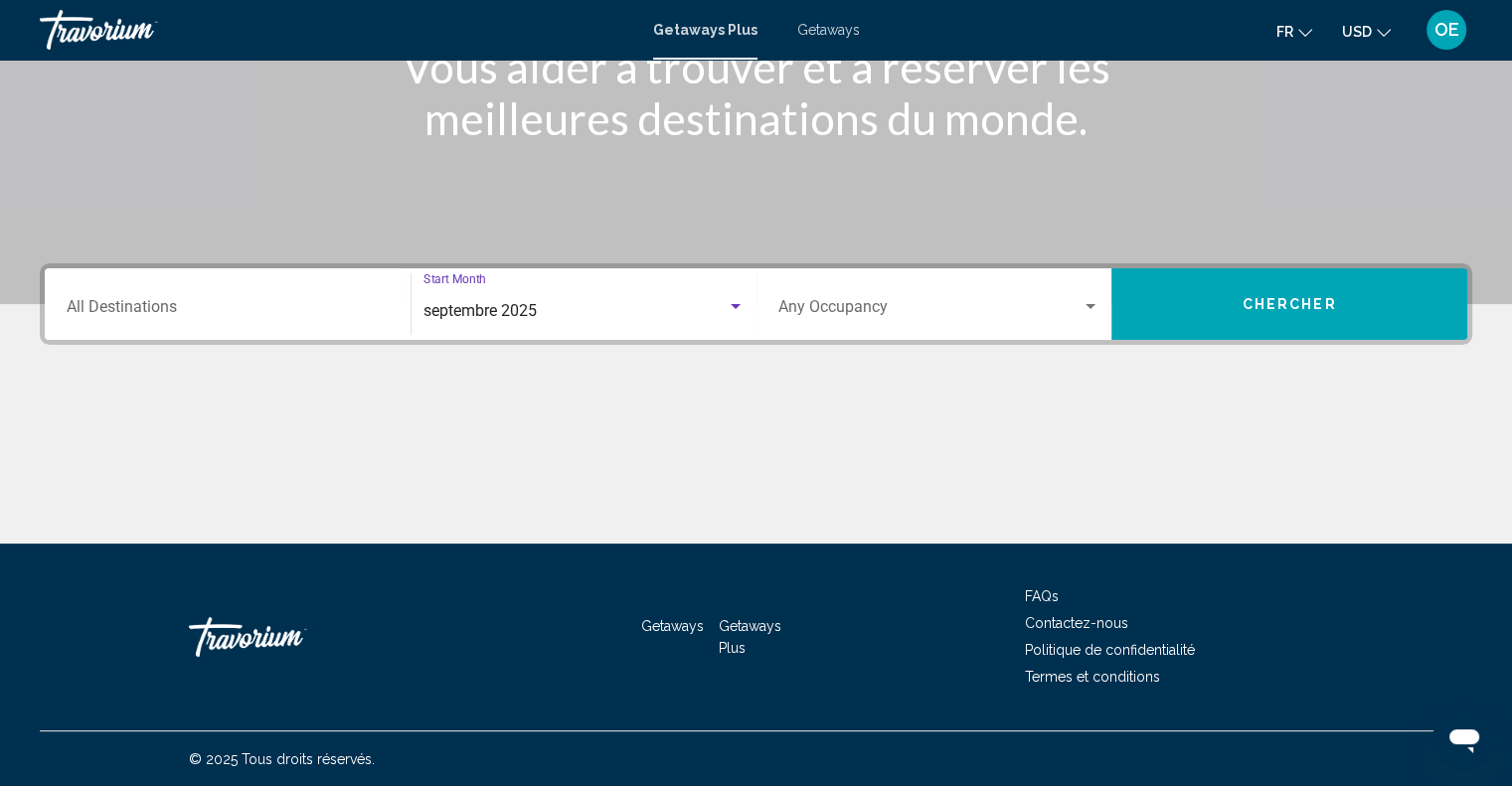 click on "Chercher" at bounding box center [1289, 304] 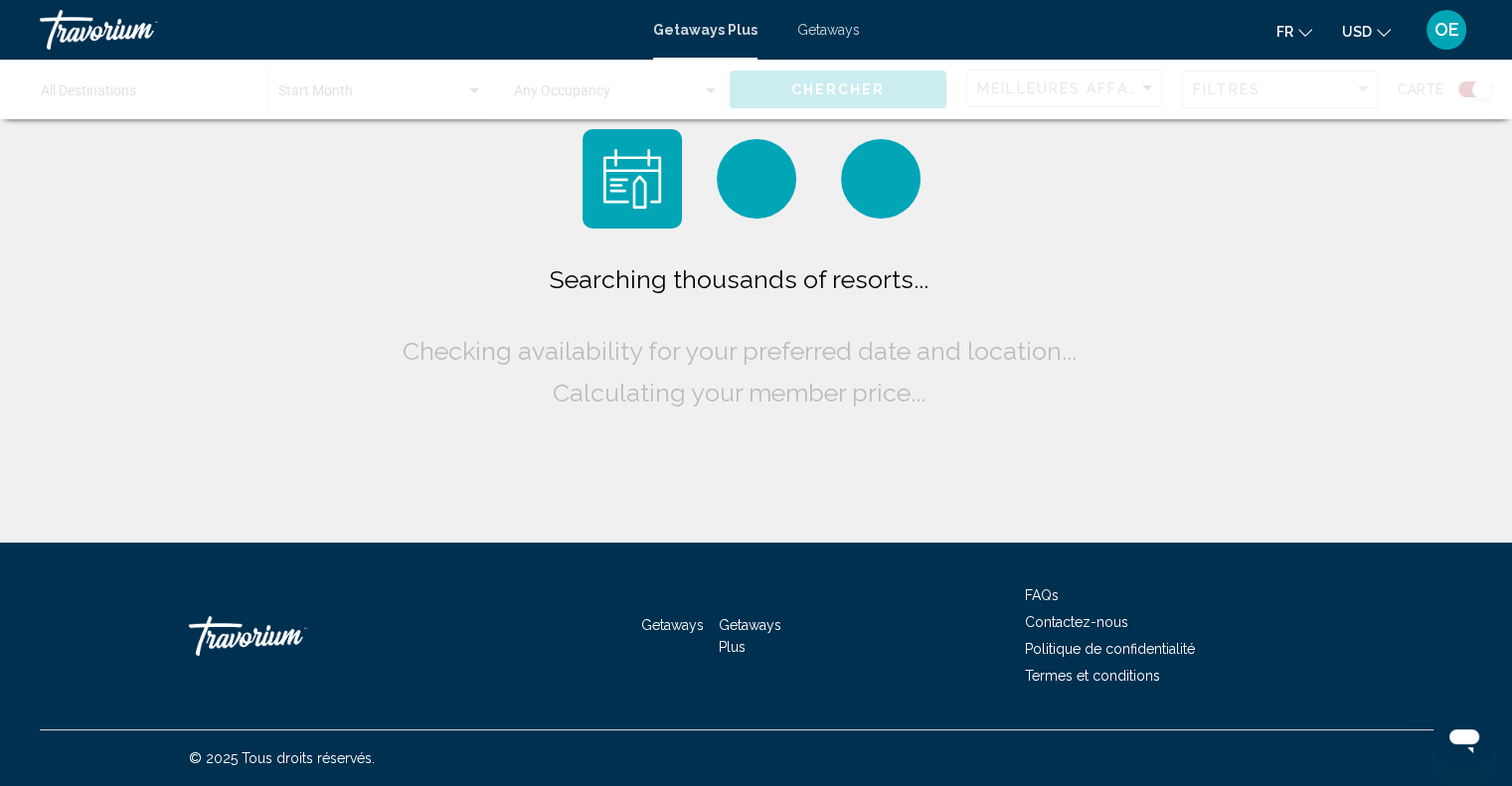 scroll, scrollTop: 0, scrollLeft: 0, axis: both 